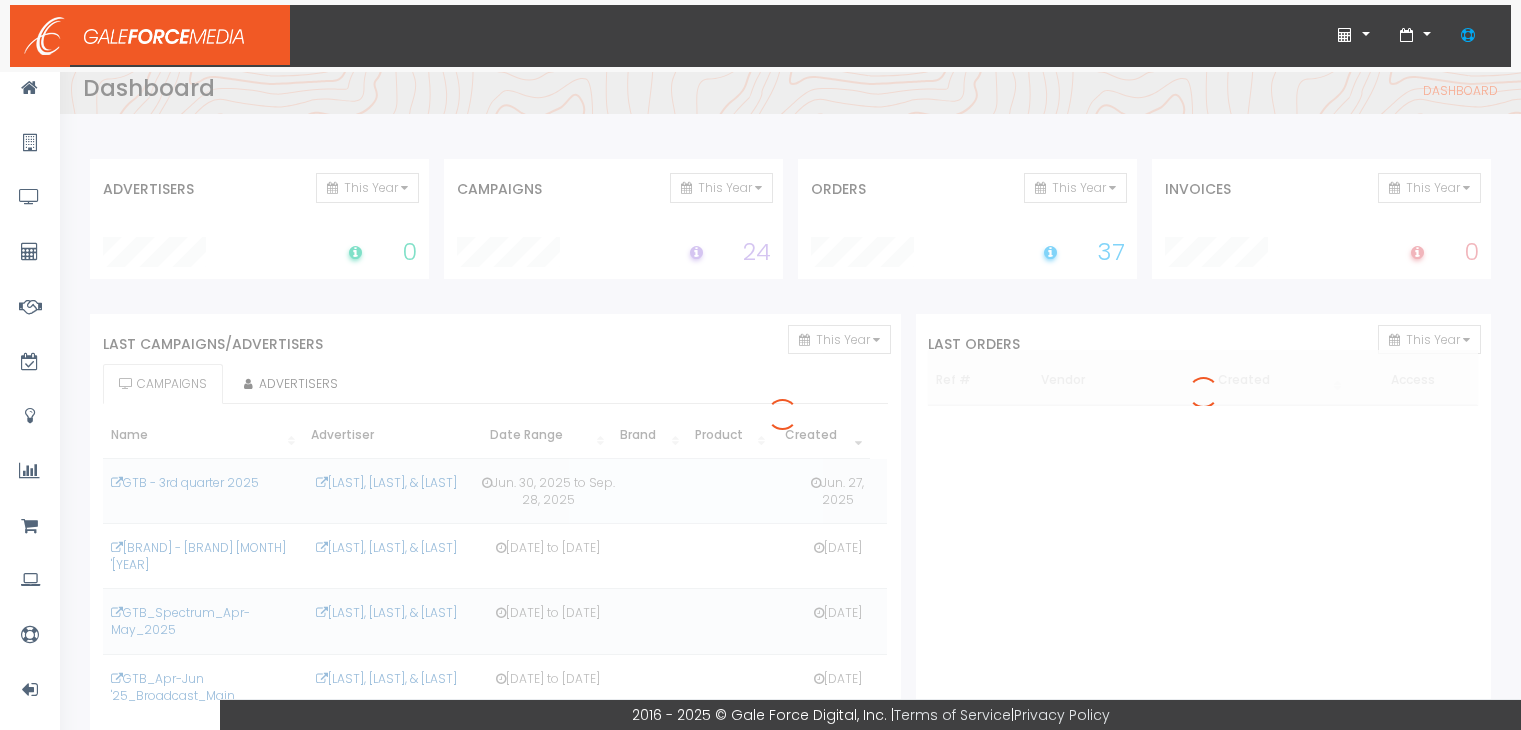 scroll, scrollTop: 0, scrollLeft: 0, axis: both 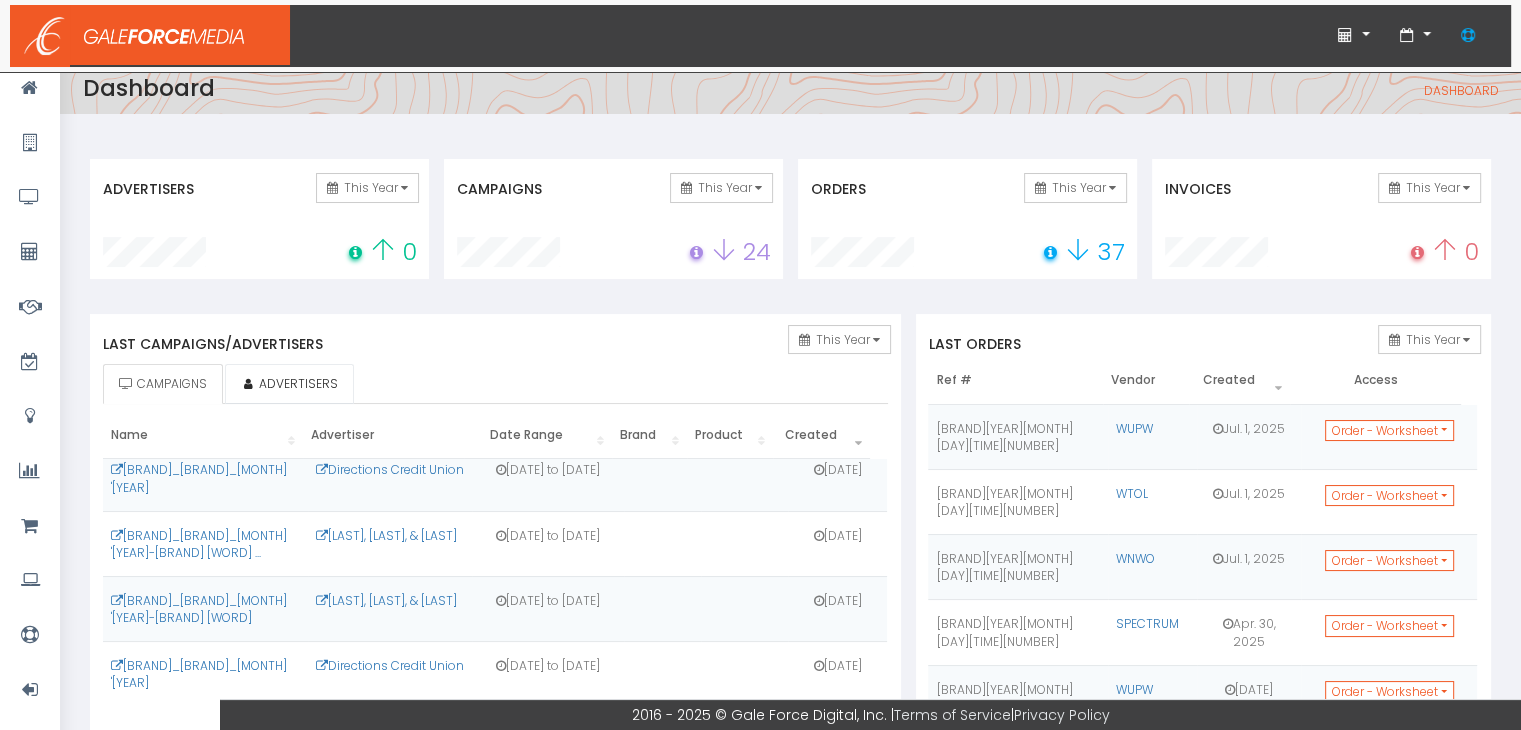 click on "ADVERTISERS" at bounding box center [298, 383] 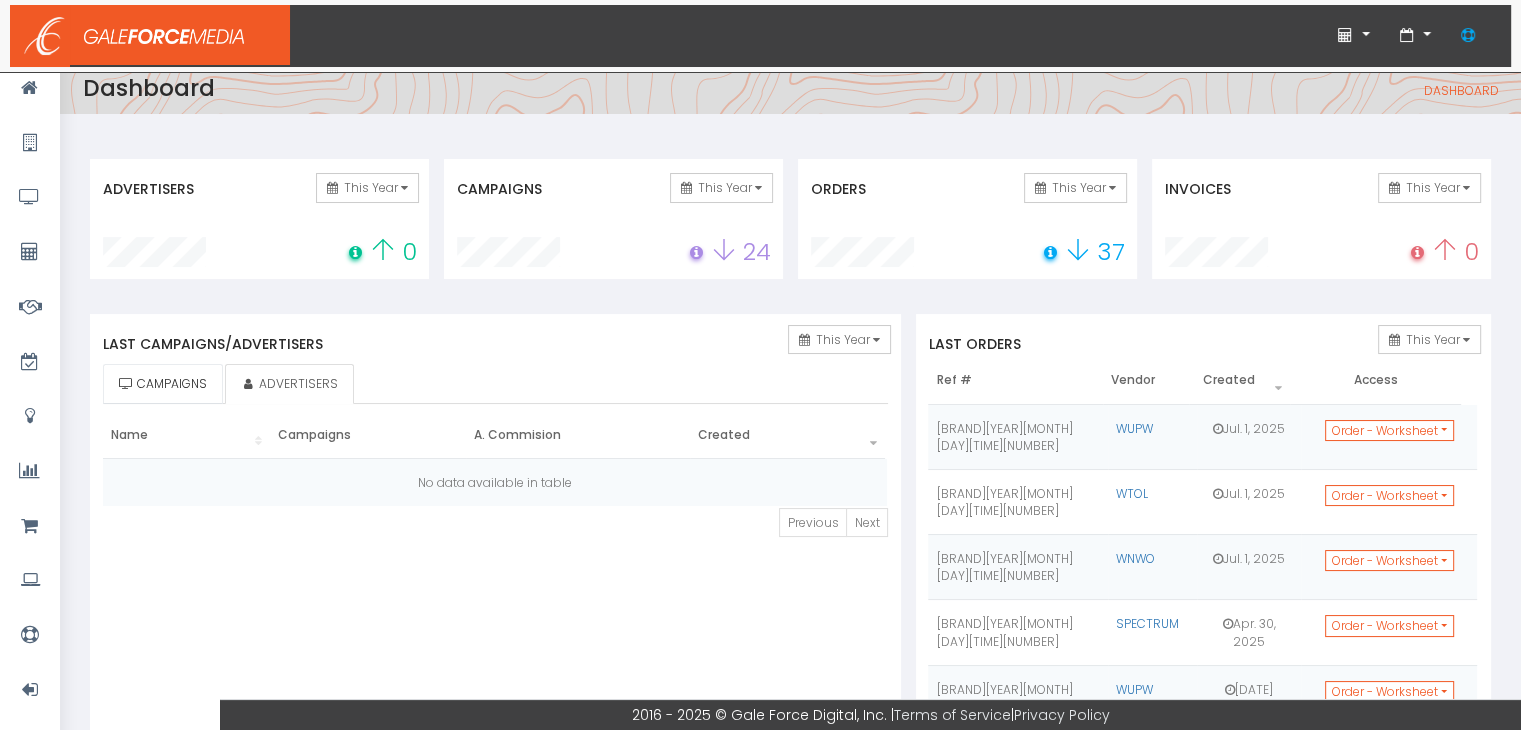 click on "CAMPAIGNS" at bounding box center (172, 383) 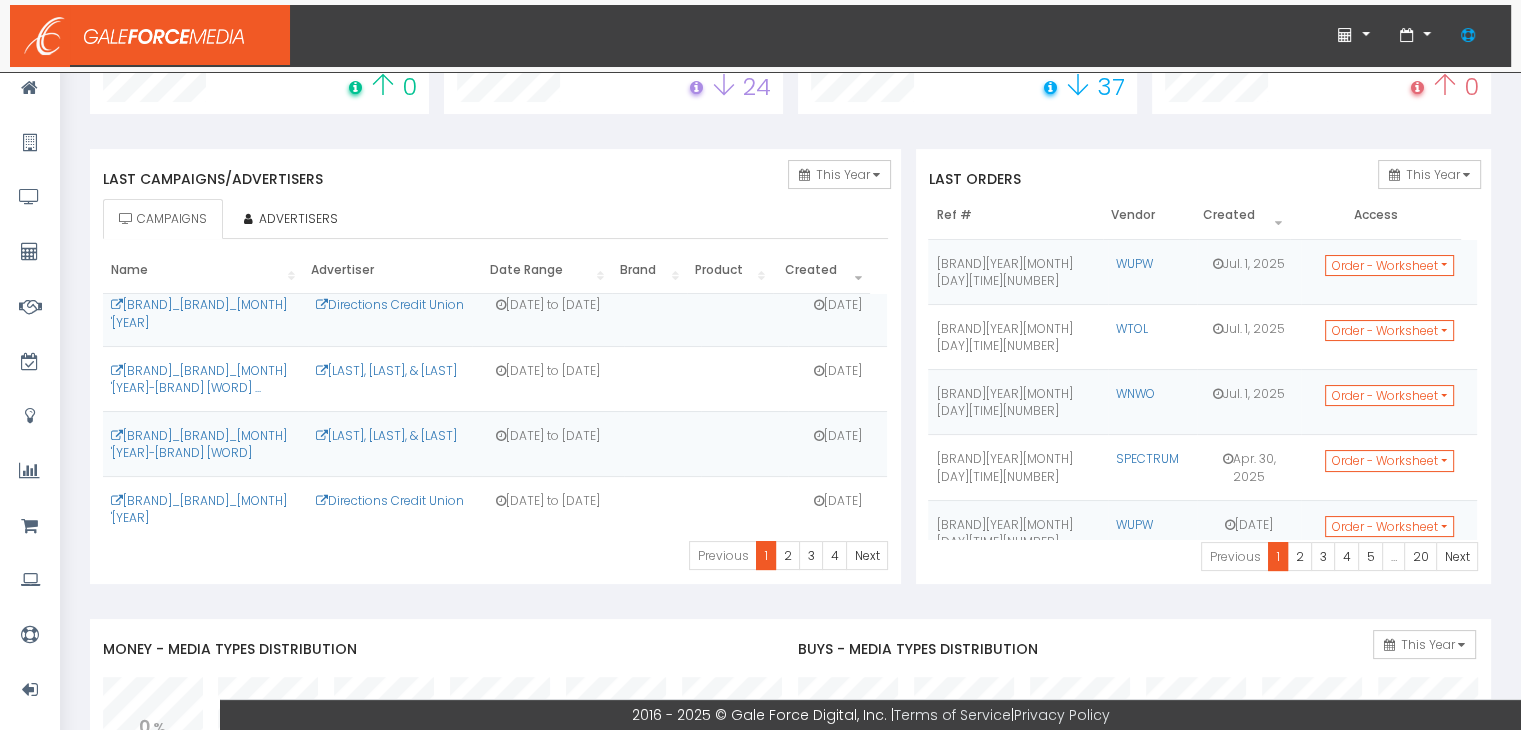 scroll, scrollTop: 200, scrollLeft: 0, axis: vertical 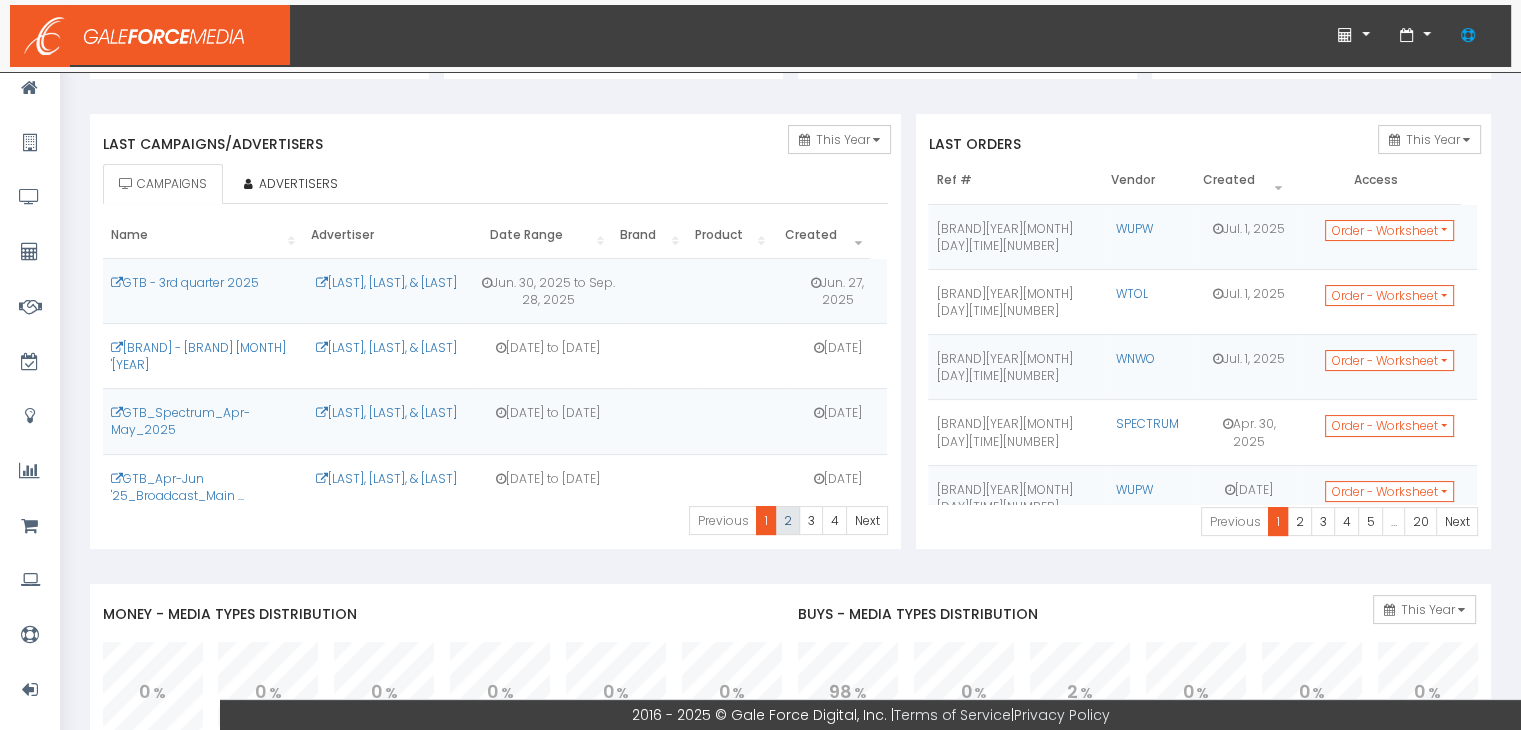 click on "2" at bounding box center [723, 520] 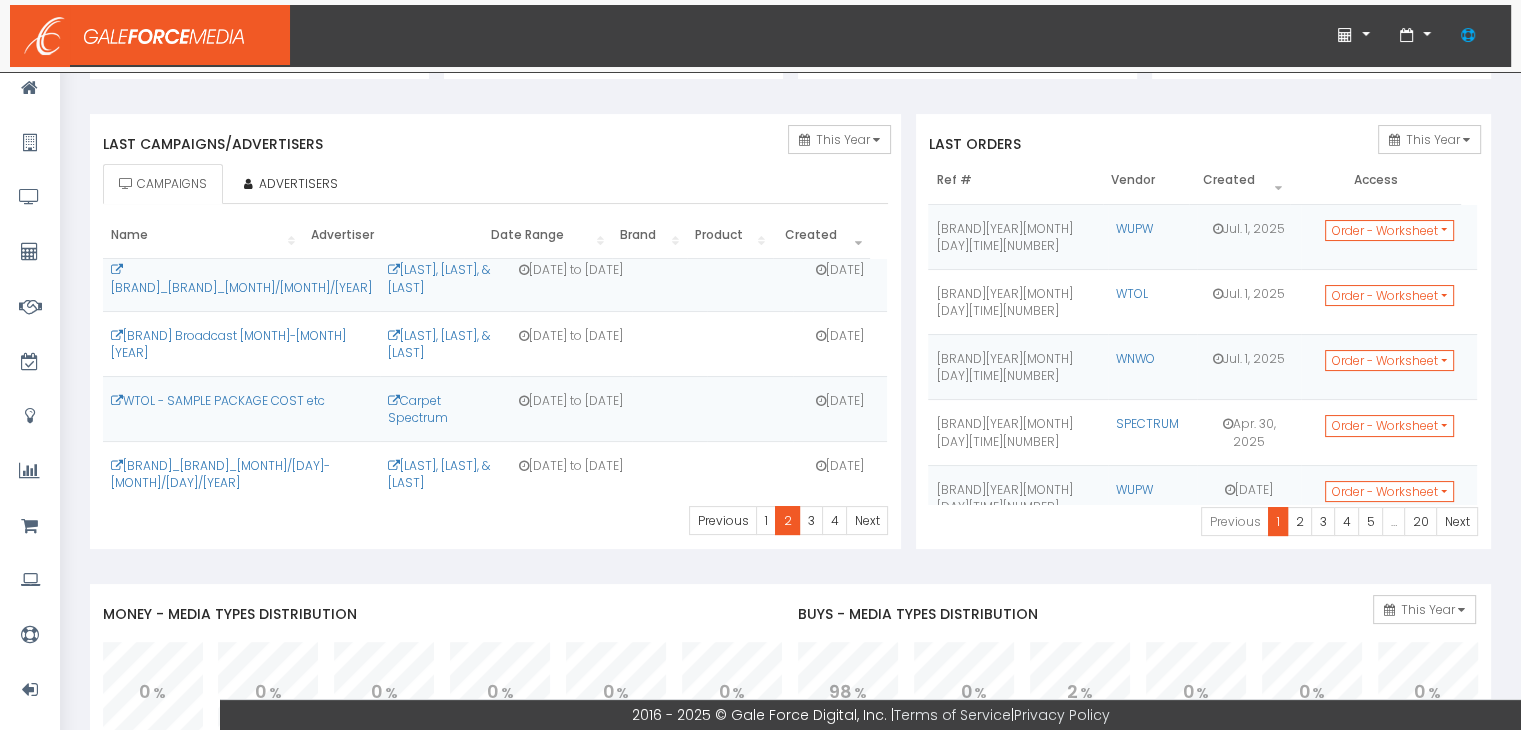 scroll, scrollTop: 404, scrollLeft: 0, axis: vertical 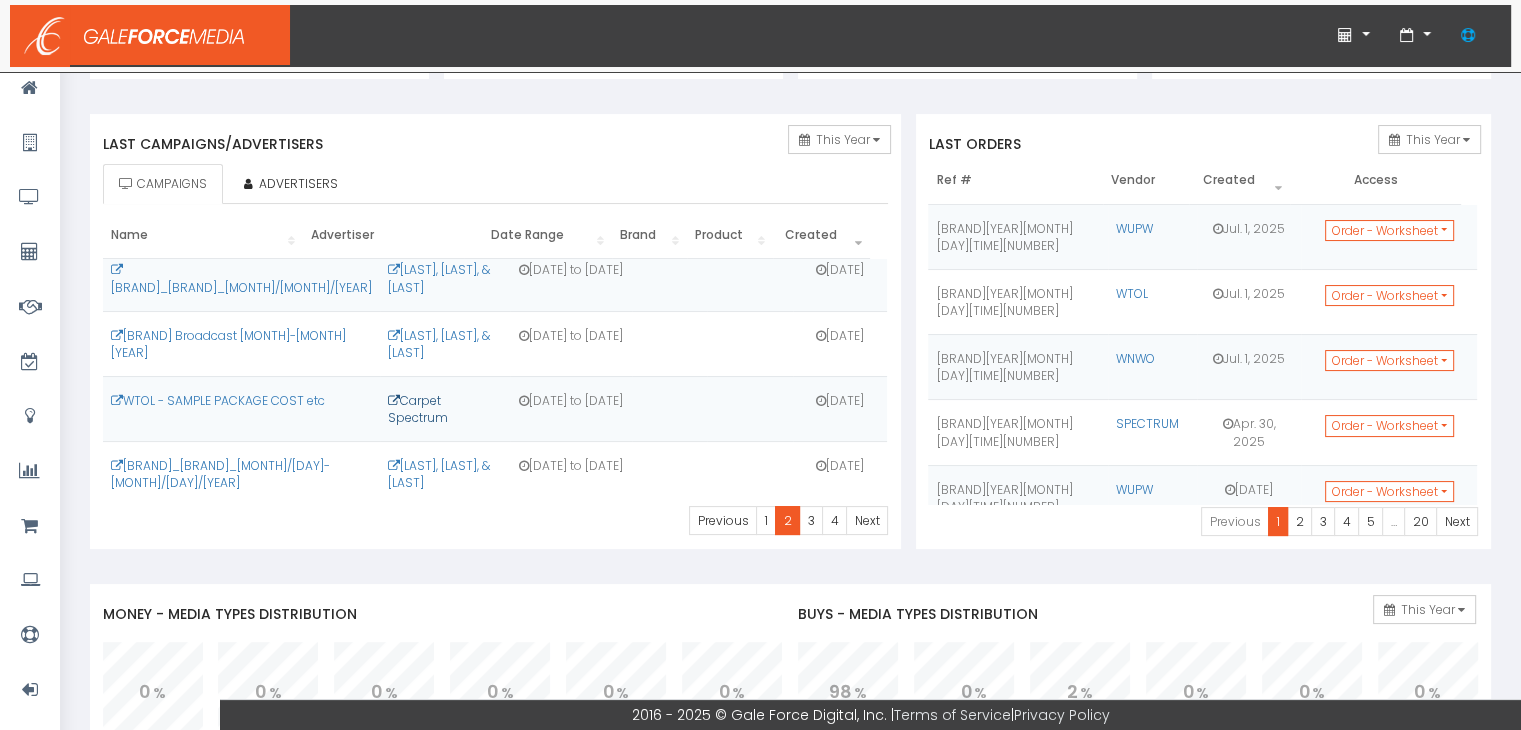 click on "Carpet Spectrum" at bounding box center (418, 409) 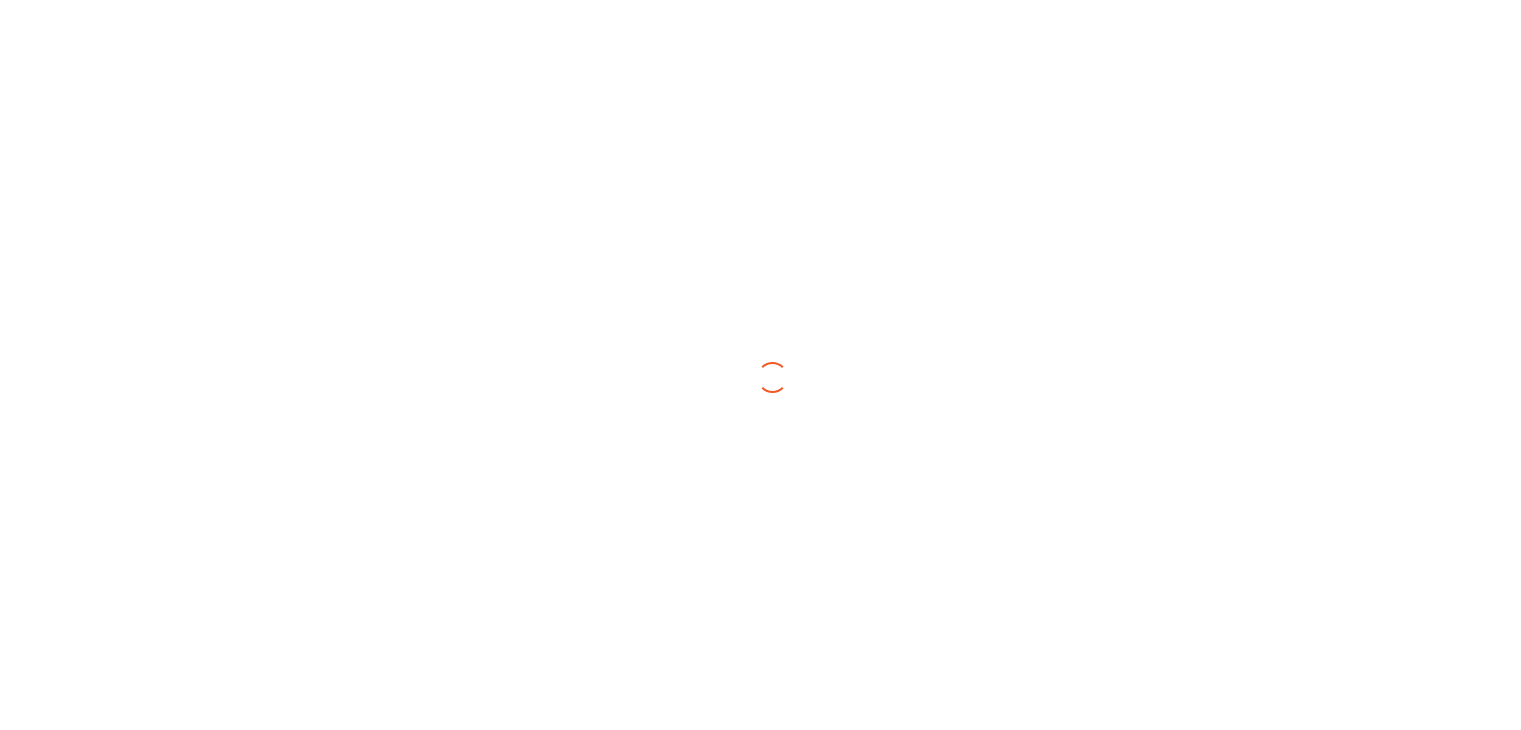 scroll, scrollTop: 0, scrollLeft: 0, axis: both 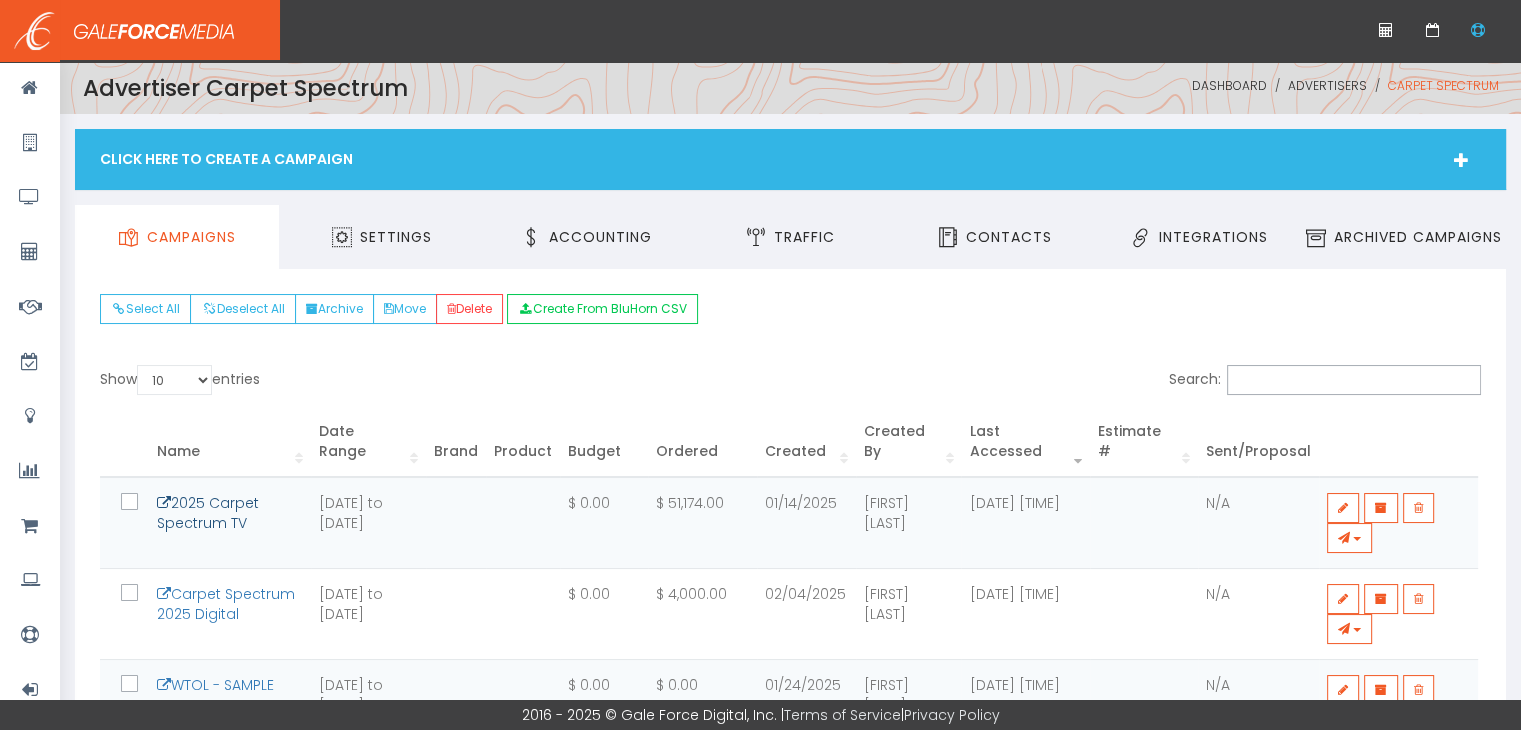 click on "2025 Carpet Spectrum TV" at bounding box center [208, 513] 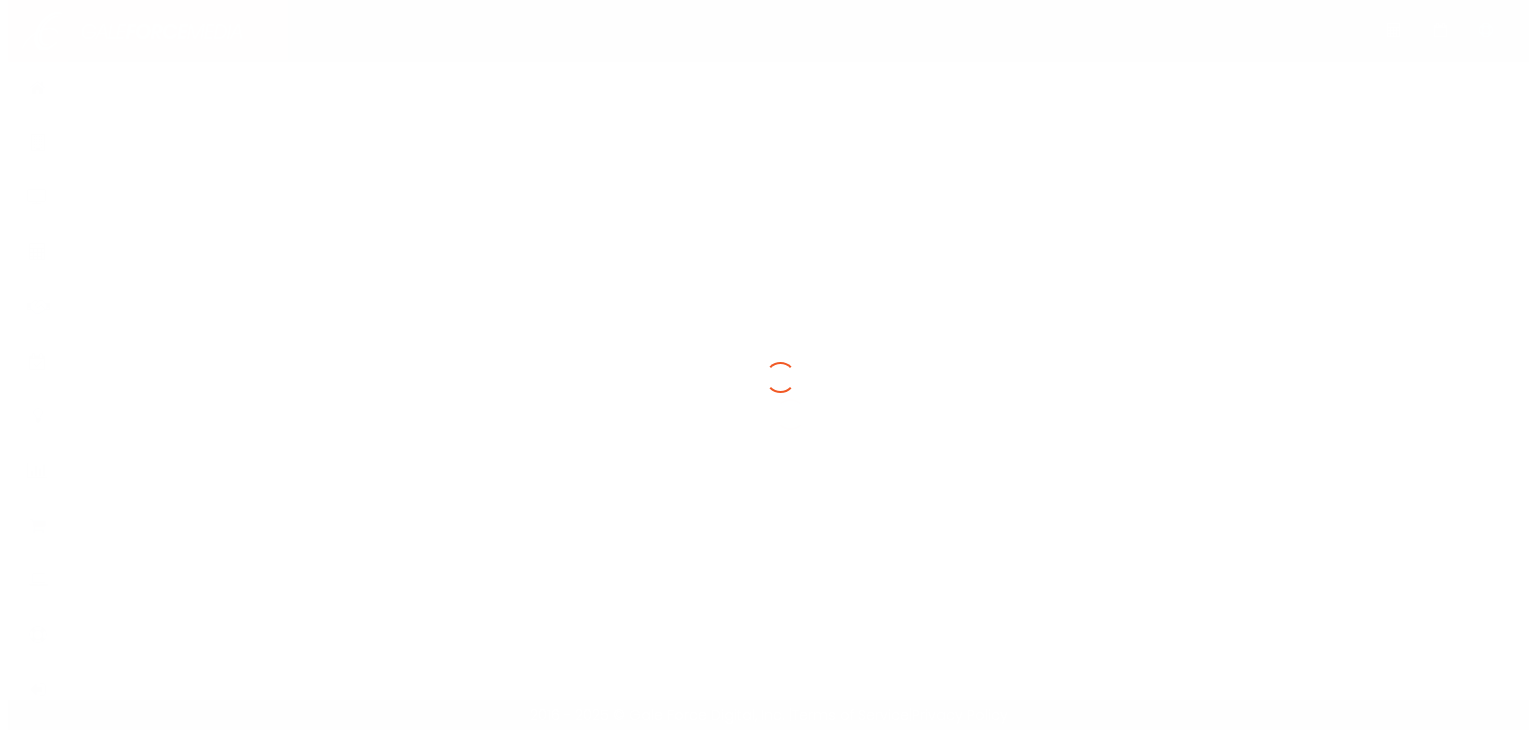 scroll, scrollTop: 0, scrollLeft: 0, axis: both 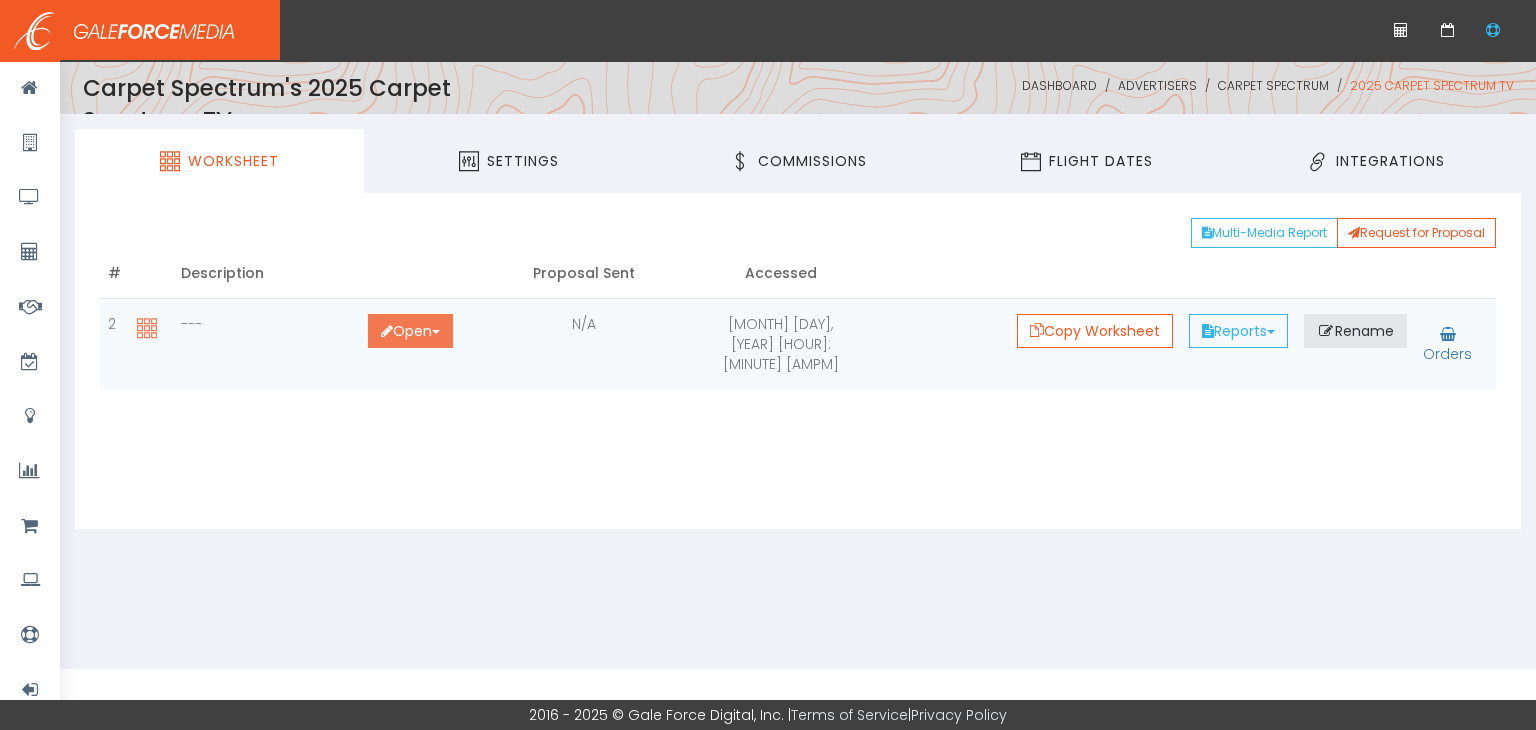 click on "Open
Toggle Dropdown" at bounding box center [410, 331] 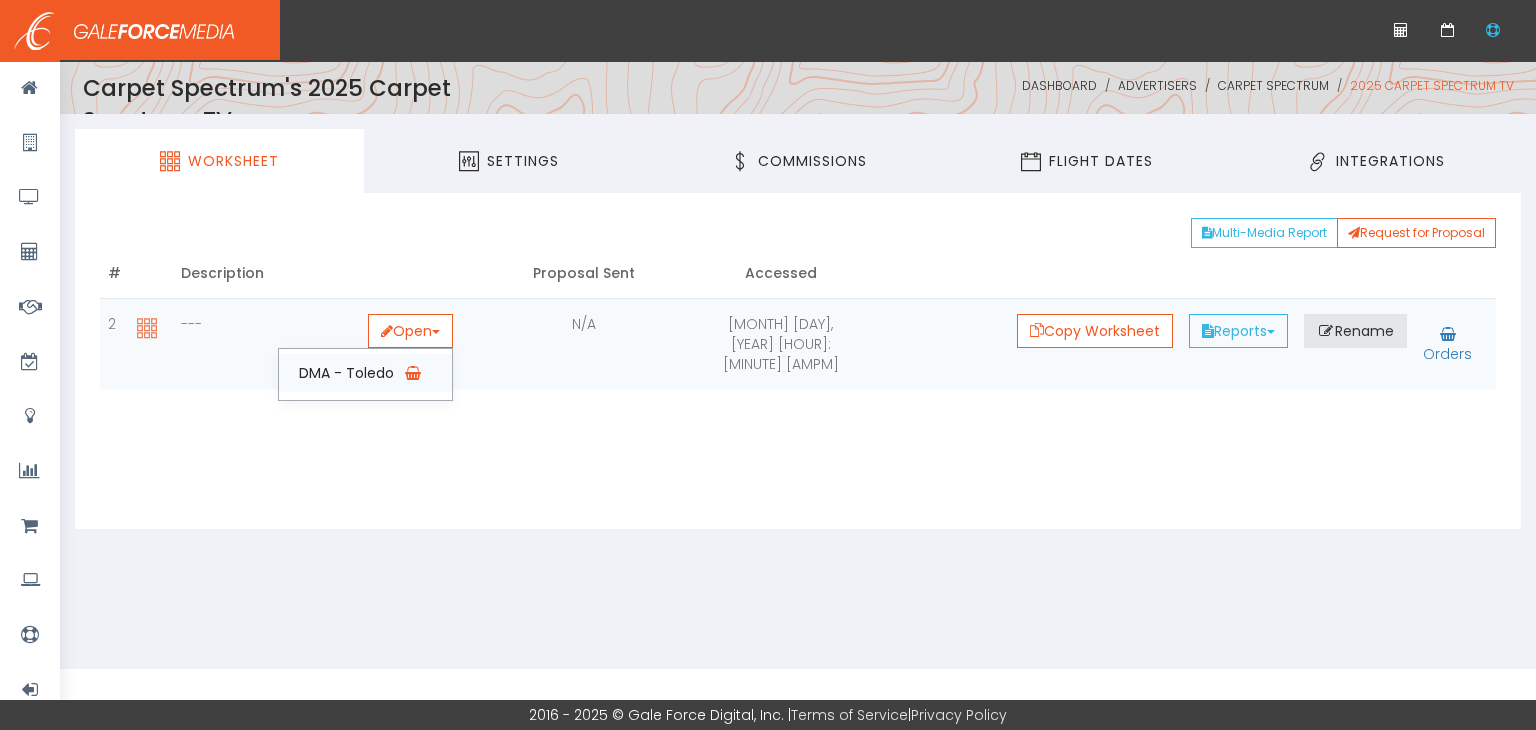 click on "DMA - Toledo" at bounding box center (365, 373) 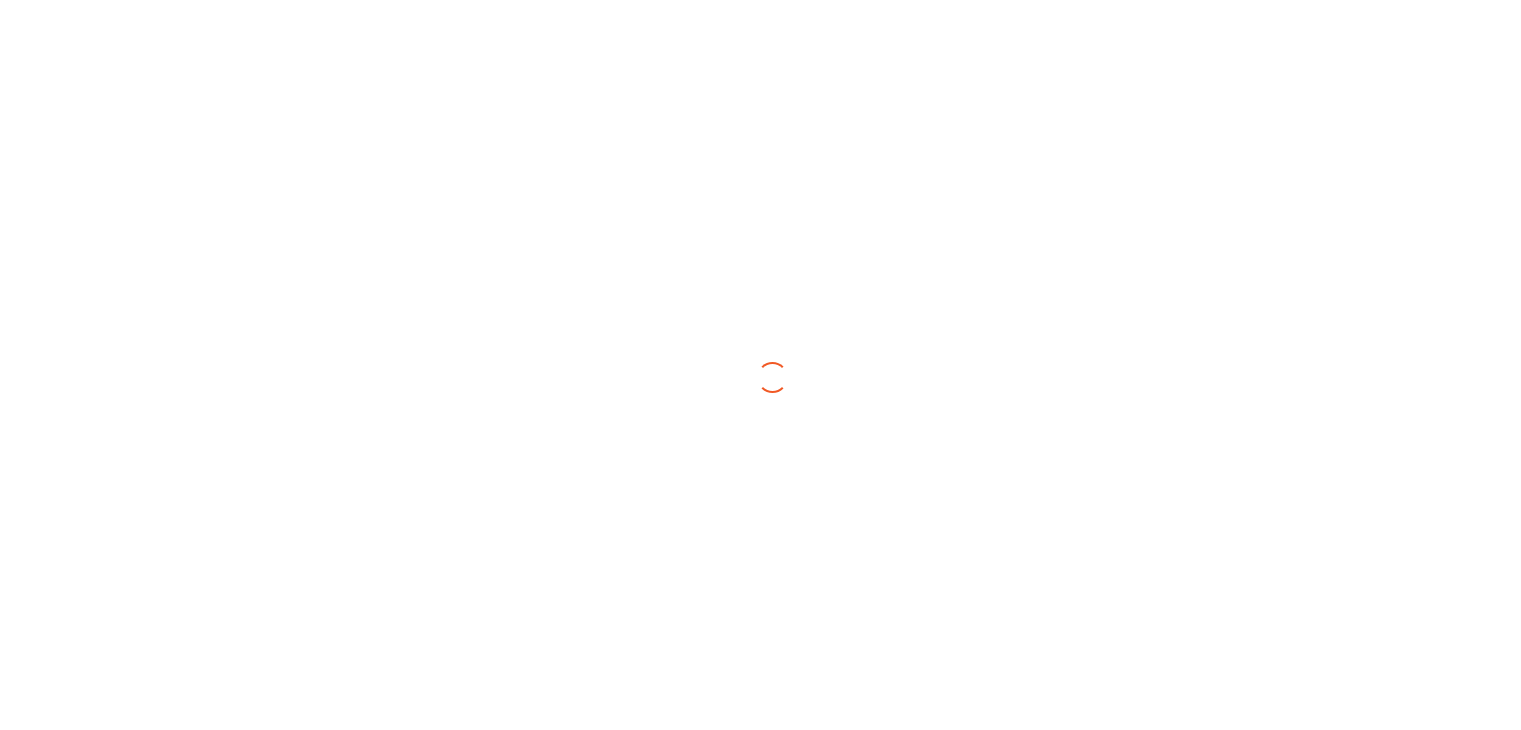 scroll, scrollTop: 0, scrollLeft: 0, axis: both 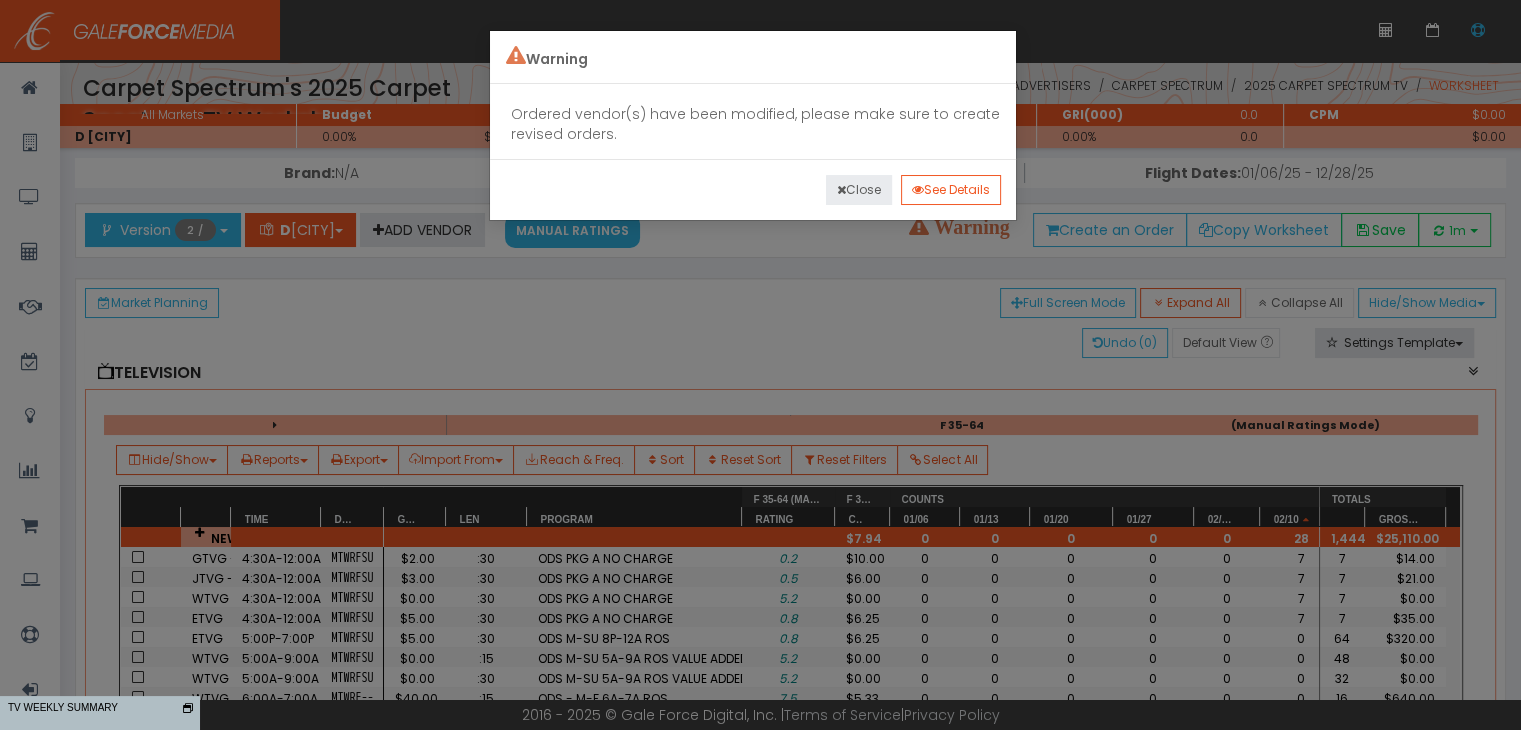 click on "Close" at bounding box center (859, 190) 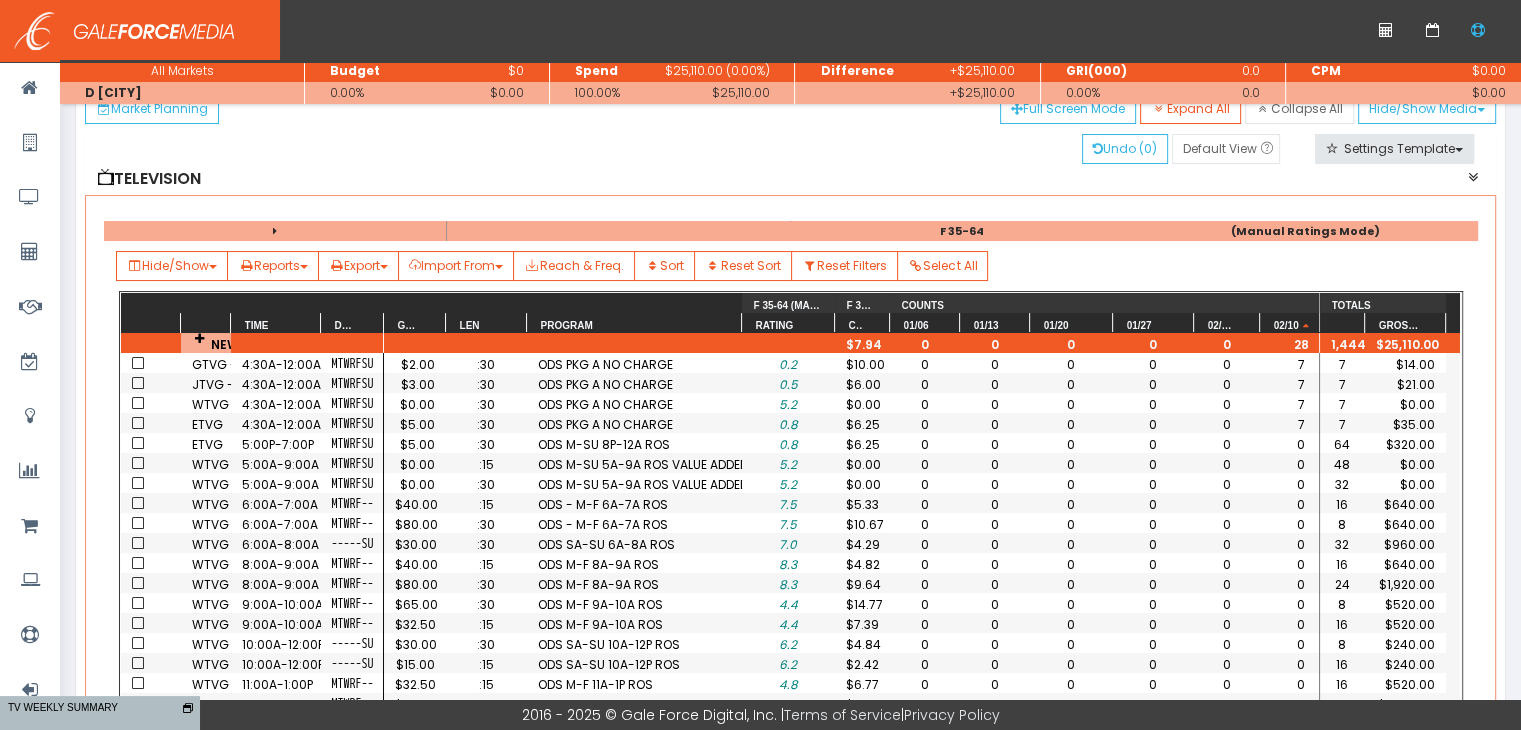 scroll, scrollTop: 200, scrollLeft: 0, axis: vertical 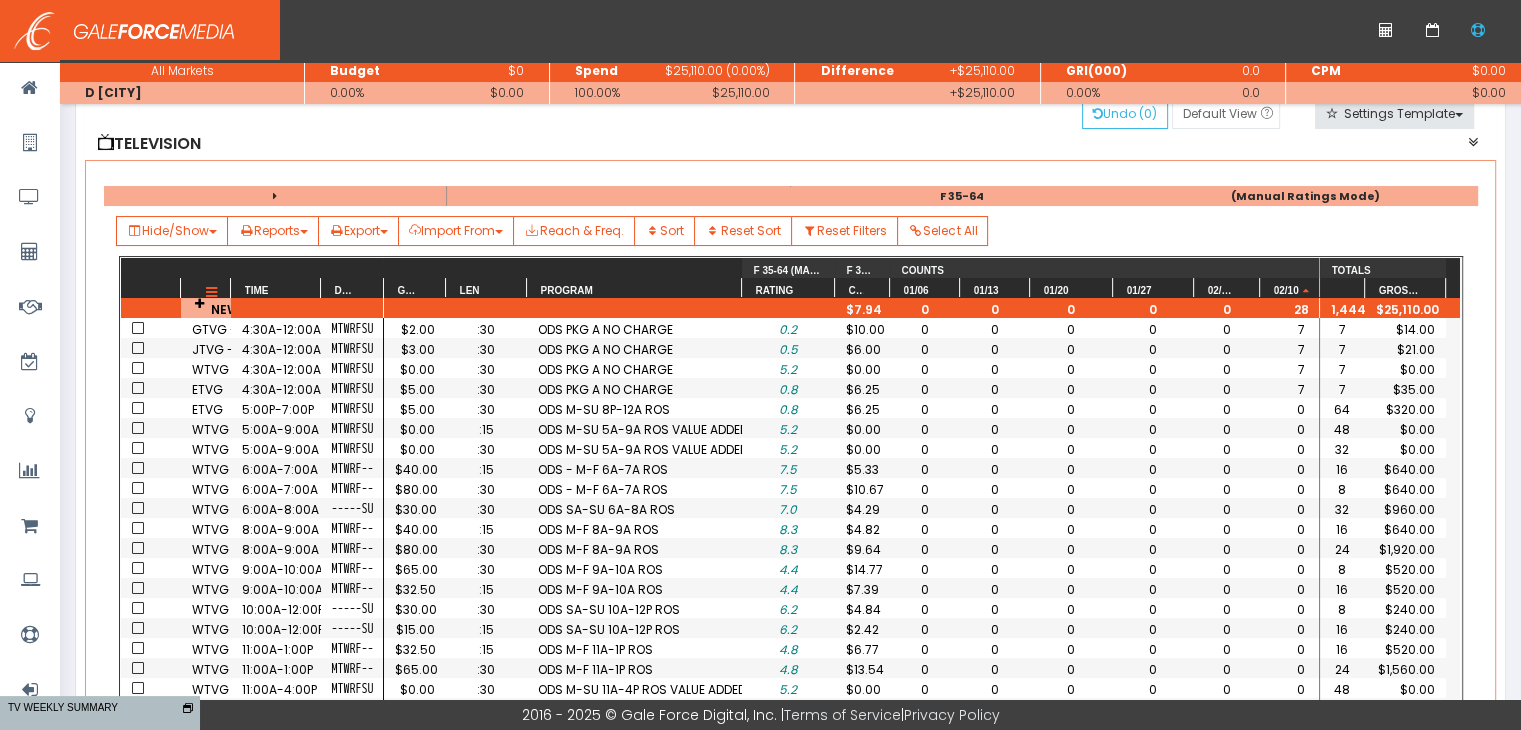 click at bounding box center (211, 293) 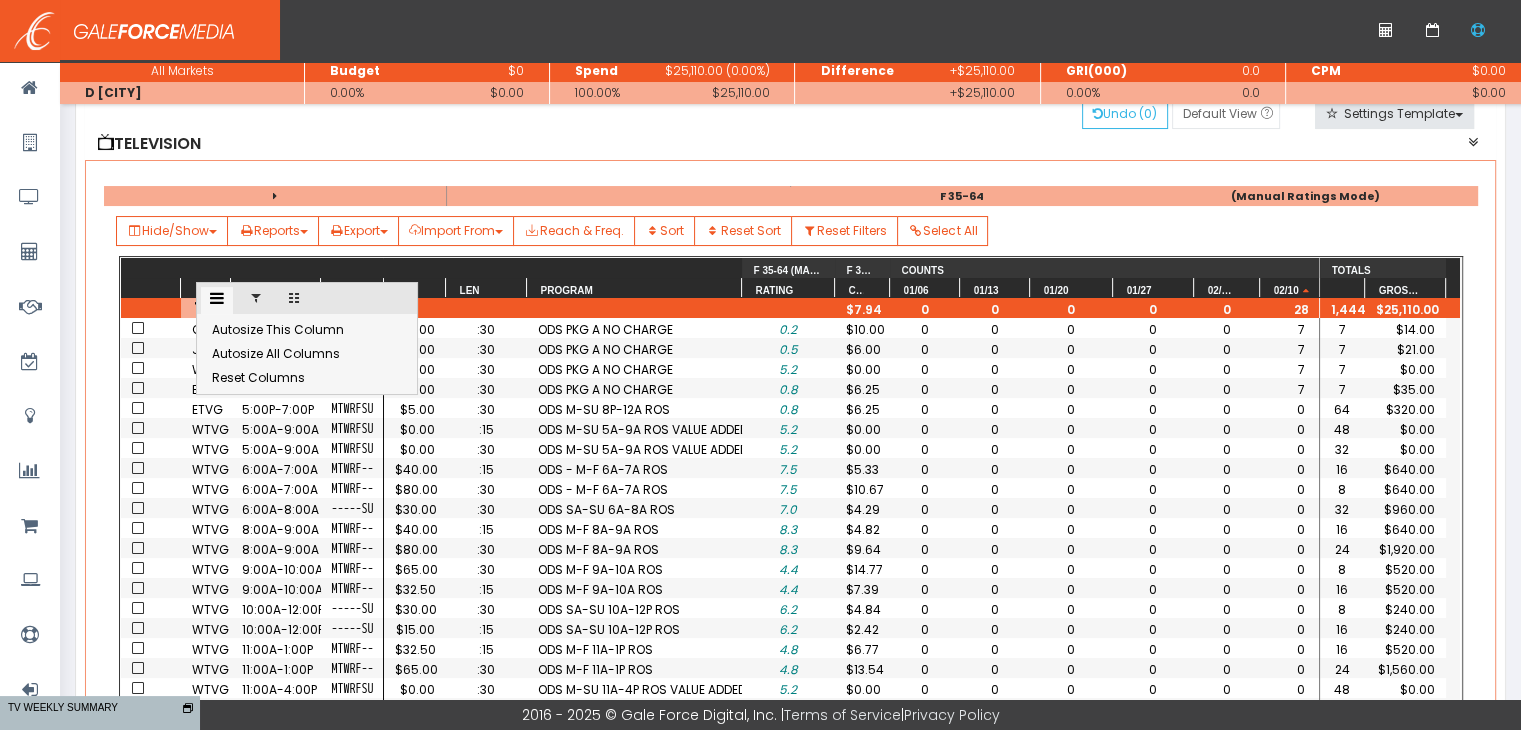 click at bounding box center (256, 300) 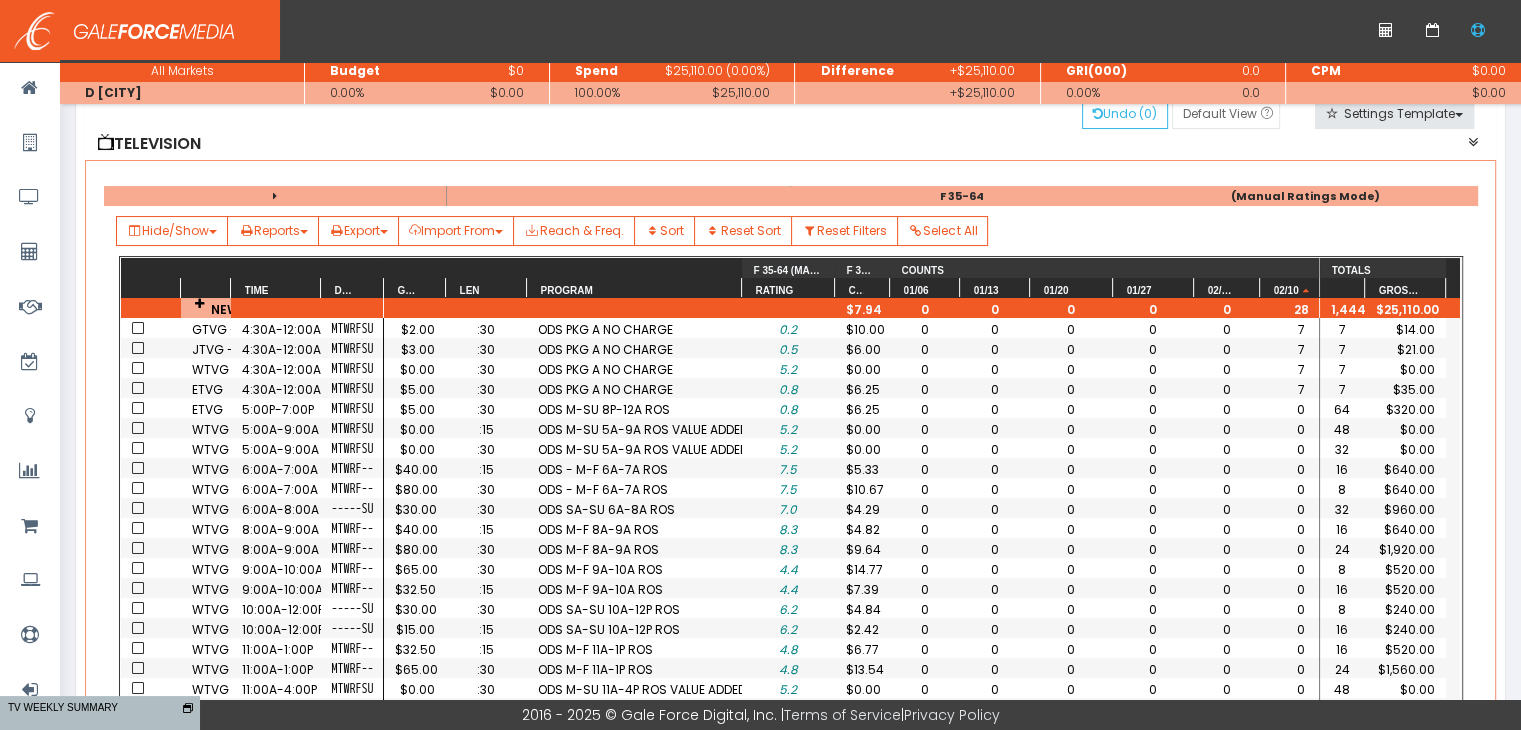 click on "Hide/Show      MG DP Order No Order Line Gross Rate Net Rate Client Cost % Len Program Network Zone Rate Start/End Thousands F 35-64 (MAIN) Rating F 35-64 (MAIN) CPP F 35-64 (MAIN) Gross CPM F 35-64 (MAIN) NET CPM F 35-64 (MAIN) Reach (%) F 35-64 (MAIN) Freq. F 35-64 (MAIN) HUT/PUT F 35-64 (MAIN) Share F 35-64 (MAIN) GRI(000) F 35-64 (MAIN) GRP F 35-64 (MAIN) Comments 01/06 01/13 01/20 01/27 02/03 02/10 02/17 02/24 03/03 03/10 03/17 03/24 03/31 04/07 04/14 04/21 04/28 05/05 05/12 05/19 05/26 06/02 06/09 06/16 06/23 06/30 07/07 07/14 07/21 07/28 08/04 08/11 08/18 08/25 09/01 09/08 09/15 09/22 09/29 10/06 10/13 10/20 10/27 11/03 11/10 11/17 11/24 12/01 12/08 12/15 12/22 BK BK Length 1 BK Length 2 Ads Net Cost Gross Cost Client Cost          Reports         Spot Calendar    Market Summary    Reach and Frequency    Summary Report    Rate Request        Export        Excel    CSV                                                                     Import From   Advantage XLSX  XML / SCX             Sort" at bounding box center (791, 231) 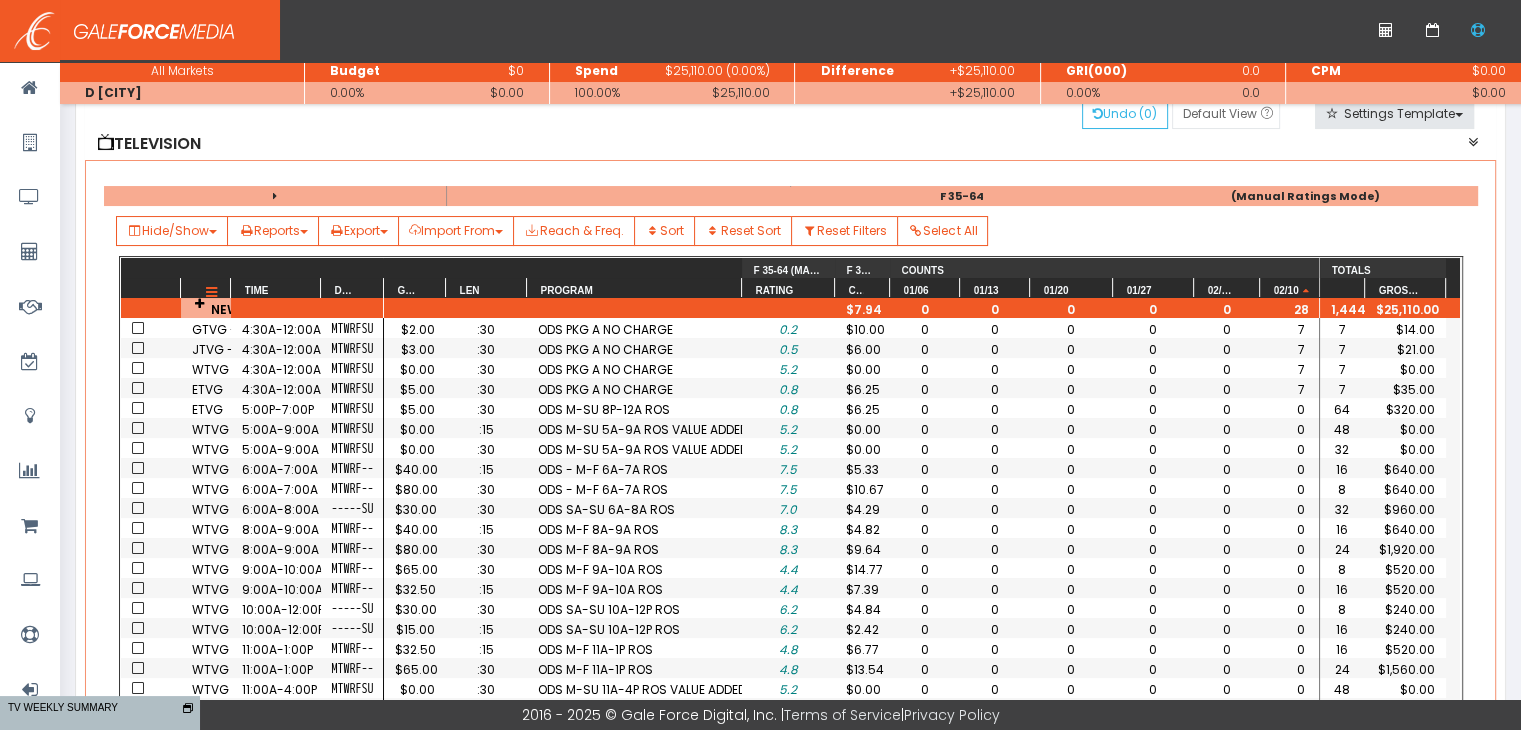 click at bounding box center (211, 293) 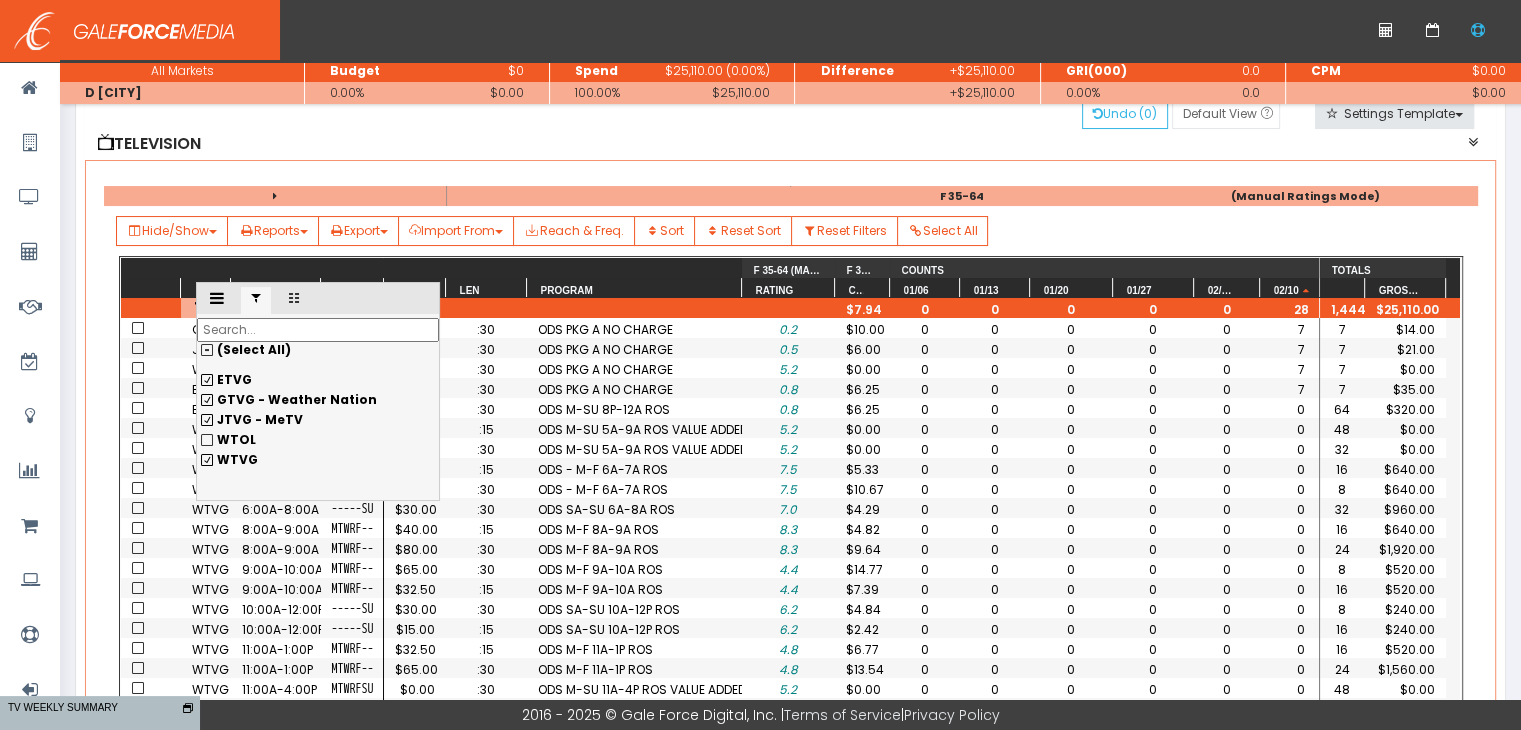 click on "(Select All)" at bounding box center (318, 350) 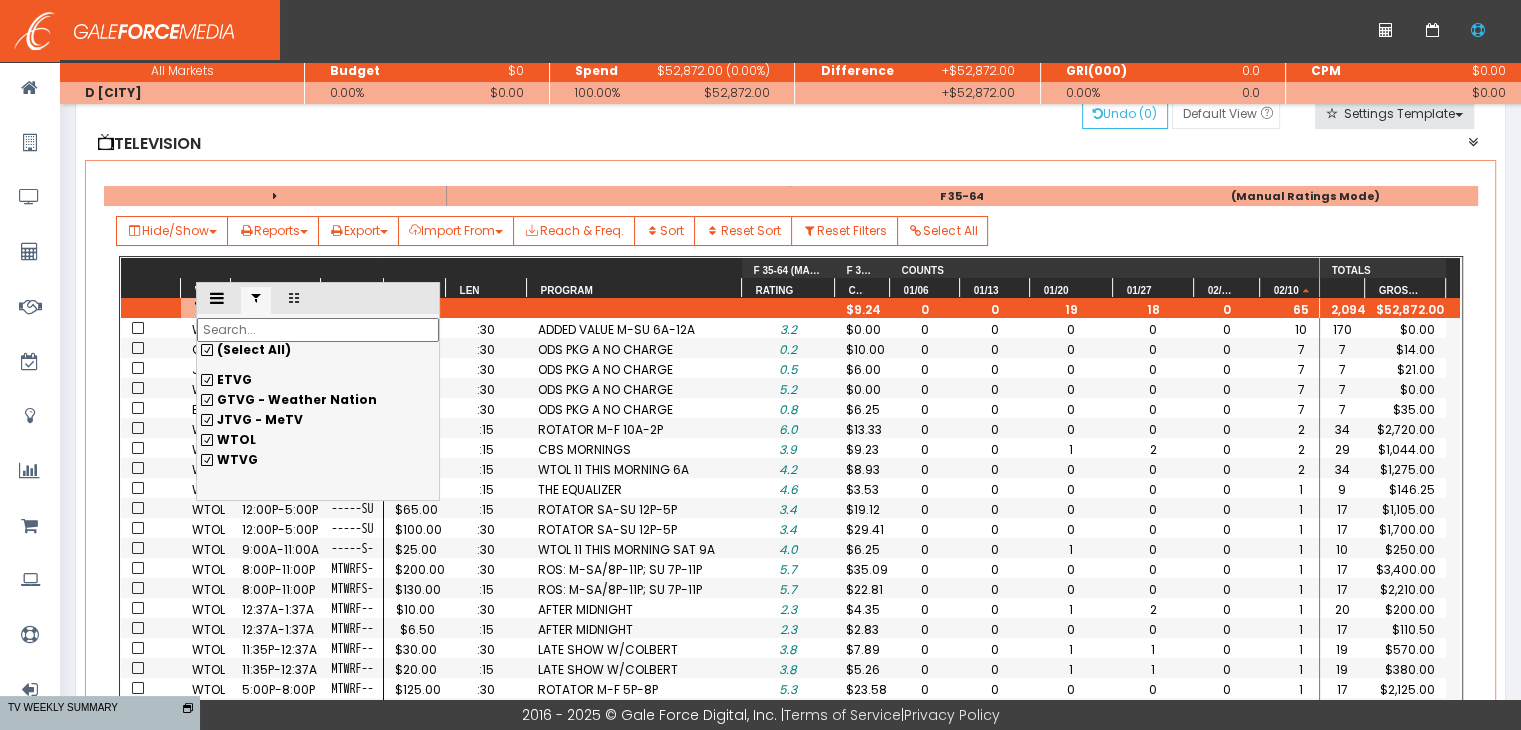 click on "(Select All)" at bounding box center (318, 350) 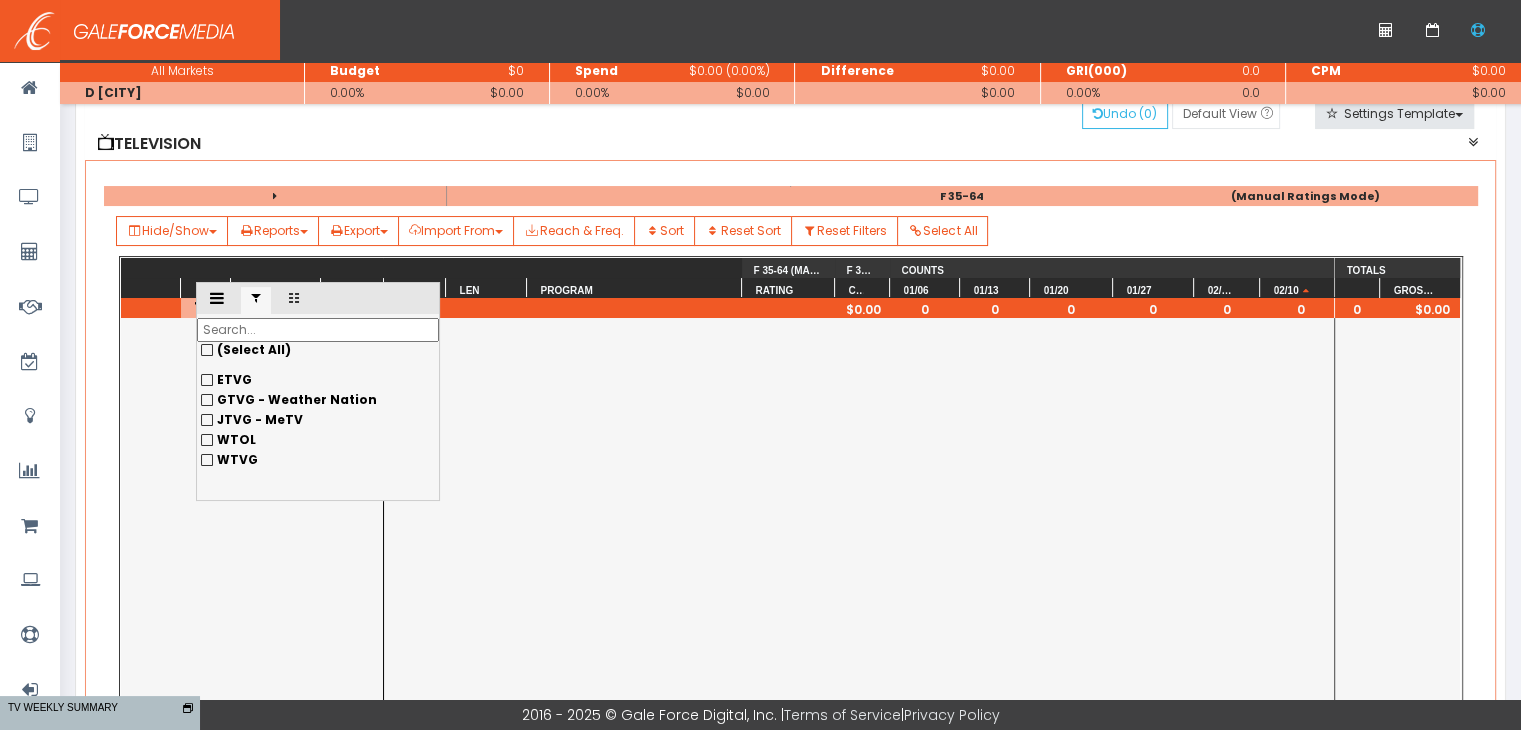 click on "WTOL" at bounding box center (318, 380) 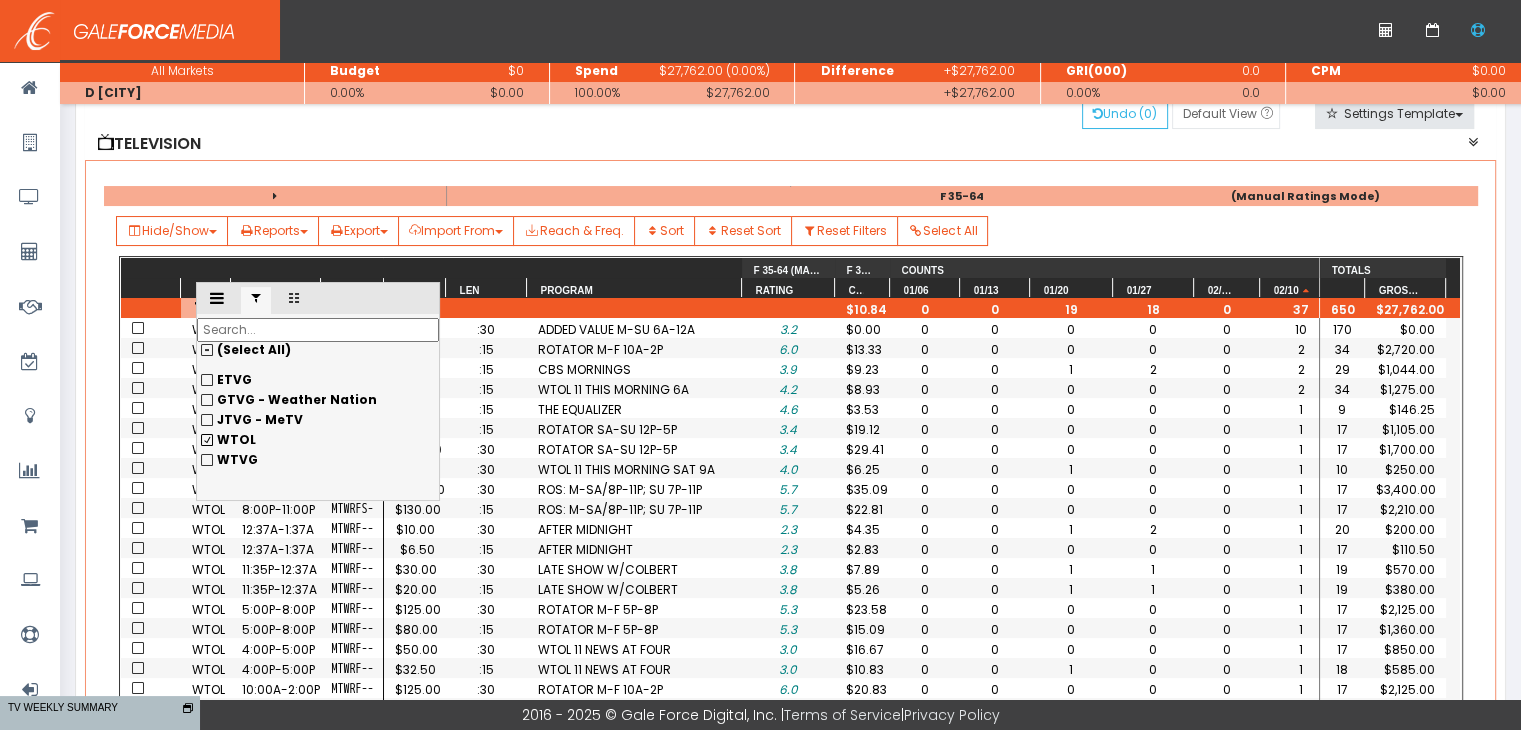 click on "(Select All)" at bounding box center (318, 350) 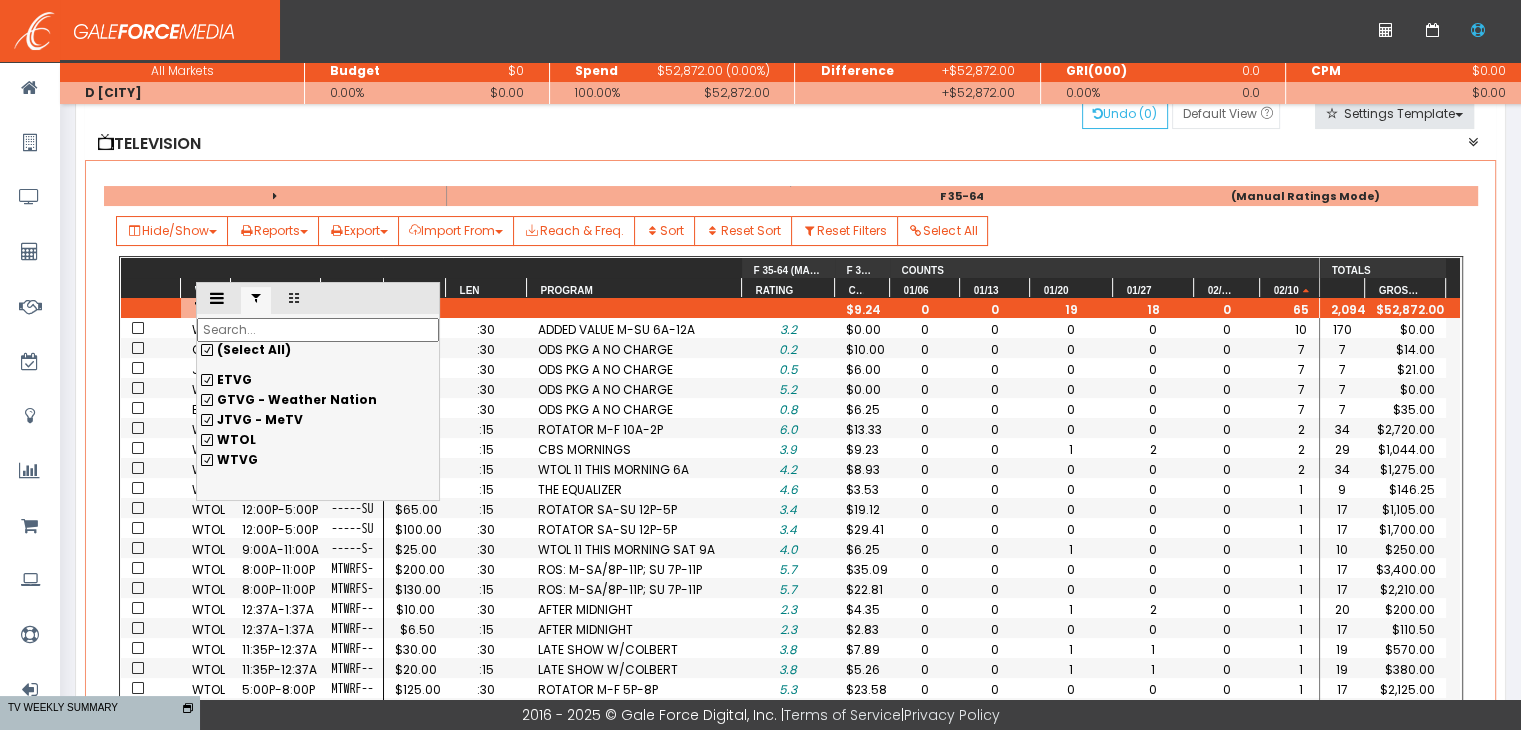 click on "Hide/Show      MG DP Order No Order Line Gross Rate Net Rate Client Cost % Len Program Network Zone Rate Start/End Thousands F 35-64 (MAIN) Rating F 35-64 (MAIN) CPP F 35-64 (MAIN) Gross CPM F 35-64 (MAIN) NET CPM F 35-64 (MAIN) Reach (%) F 35-64 (MAIN) Freq. F 35-64 (MAIN) HUT/PUT F 35-64 (MAIN) Share F 35-64 (MAIN) GRI(000) F 35-64 (MAIN) GRP F 35-64 (MAIN) Comments 01/06 01/13 01/20 01/27 02/03 02/10 02/17 02/24 03/03 03/10 03/17 03/24 03/31 04/07 04/14 04/21 04/28 05/05 05/12 05/19 05/26 06/02 06/09 06/16 06/23 06/30 07/07 07/14 07/21 07/28 08/04 08/11 08/18 08/25 09/01 09/08 09/15 09/22 09/29 10/06 10/13 10/20 10/27 11/03 11/10 11/17 11/24 12/01 12/08 12/15 12/22 BK BK Length 1 BK Length 2 Ads Net Cost Gross Cost Client Cost          Reports         Spot Calendar    Market Summary    Reach and Frequency    Summary Report    Rate Request        Export        Excel    CSV                                                                     Import From   Advantage XLSX  XML / SCX             Sort" at bounding box center (791, 231) 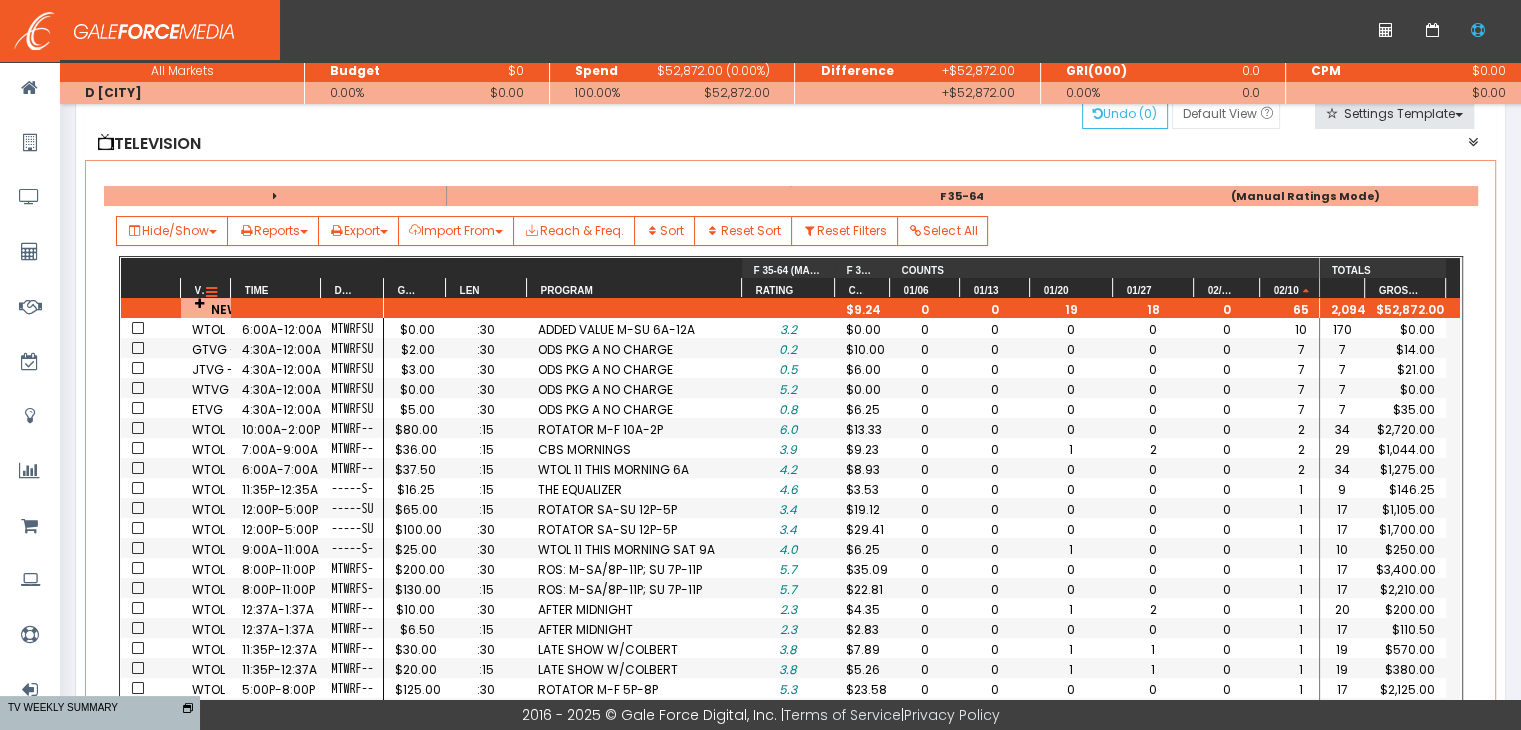 click at bounding box center [211, 293] 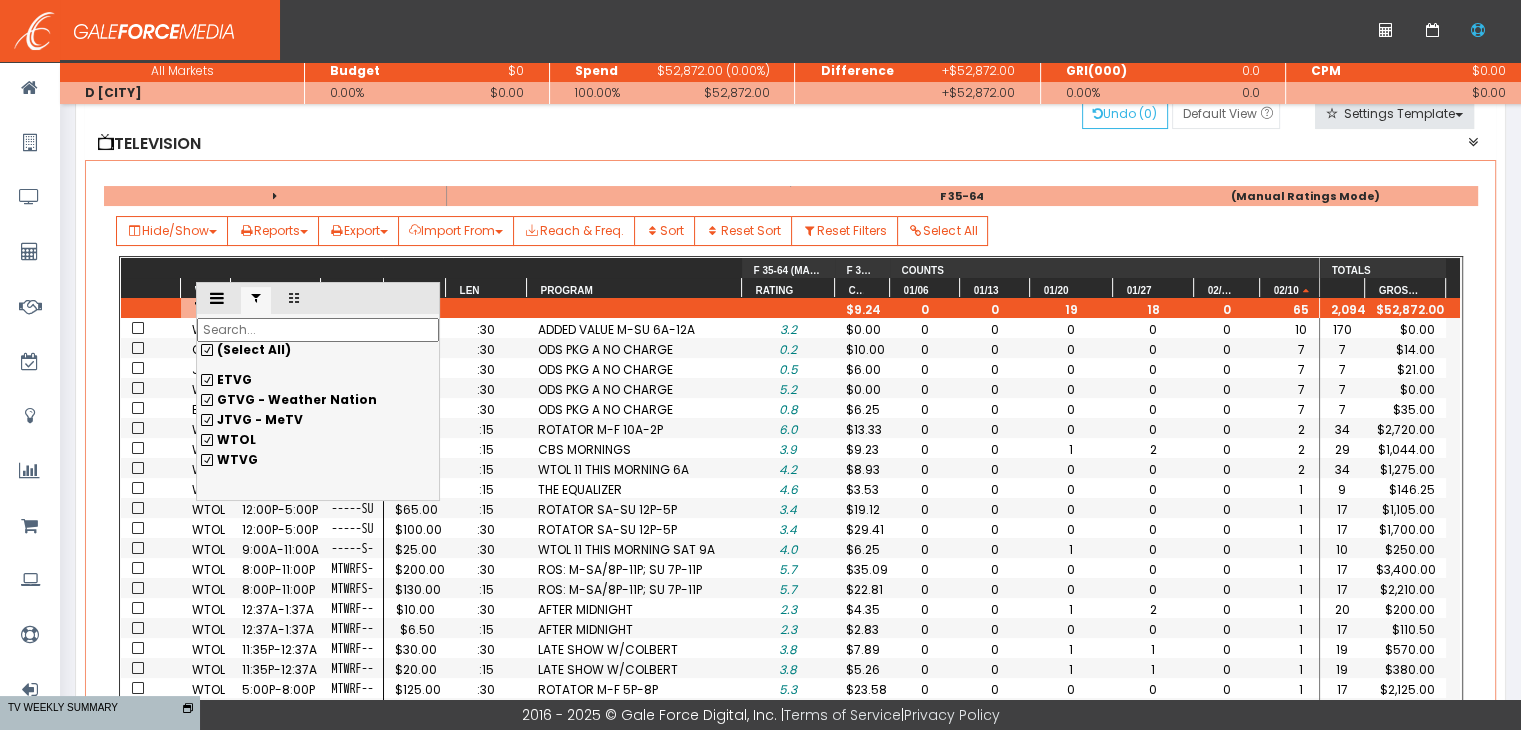 click on "Hide/Show      MG DP Order No Order Line Gross Rate Net Rate Client Cost % Len Program Network Zone Rate Start/End Thousands F 35-64 (MAIN) Rating F 35-64 (MAIN) CPP F 35-64 (MAIN) Gross CPM F 35-64 (MAIN) NET CPM F 35-64 (MAIN) Reach (%) F 35-64 (MAIN) Freq. F 35-64 (MAIN) HUT/PUT F 35-64 (MAIN) Share F 35-64 (MAIN) GRI(000) F 35-64 (MAIN) GRP F 35-64 (MAIN) Comments 01/06 01/13 01/20 01/27 02/03 02/10 02/17 02/24 03/03 03/10 03/17 03/24 03/31 04/07 04/14 04/21 04/28 05/05 05/12 05/19 05/26 06/02 06/09 06/16 06/23 06/30 07/07 07/14 07/21 07/28 08/04 08/11 08/18 08/25 09/01 09/08 09/15 09/22 09/29 10/06 10/13 10/20 10/27 11/03 11/10 11/17 11/24 12/01 12/08 12/15 12/22 BK BK Length 1 BK Length 2 Ads Net Cost Gross Cost Client Cost          Reports         Spot Calendar    Market Summary    Reach and Frequency    Summary Report    Rate Request        Export        Excel    CSV                                                                     Import From   Advantage XLSX  XML / SCX             Sort" at bounding box center (791, 231) 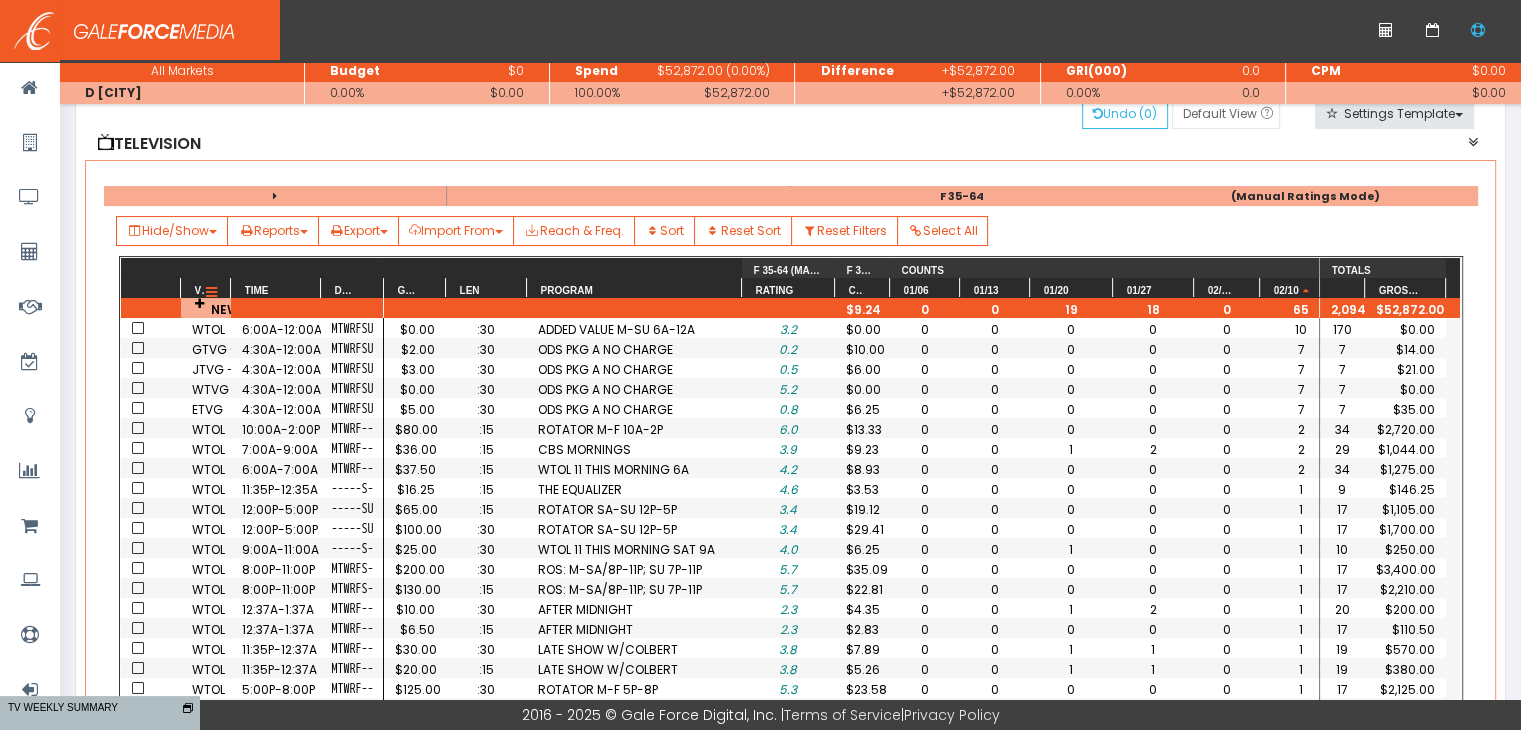 click at bounding box center (211, 293) 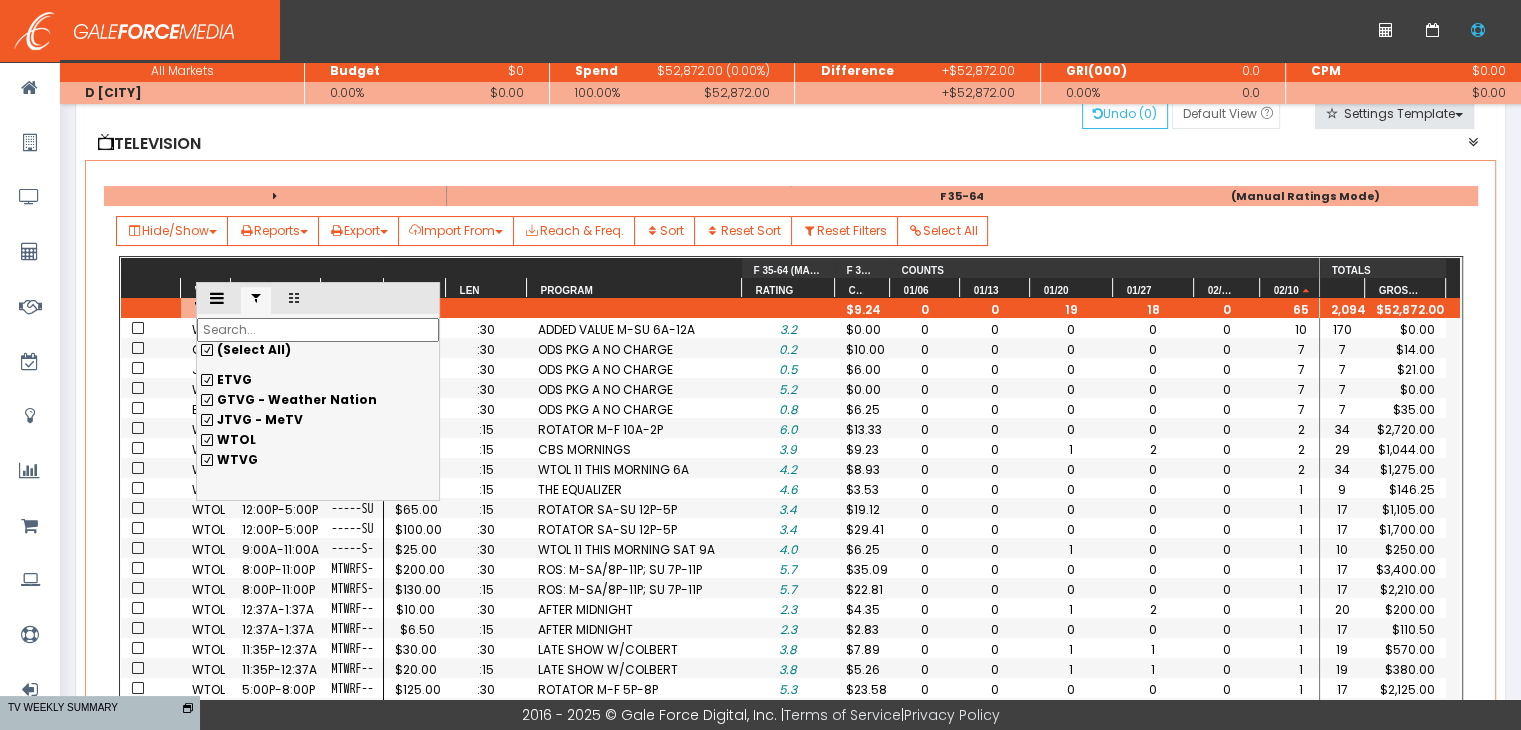 click on "WTOL" at bounding box center [318, 380] 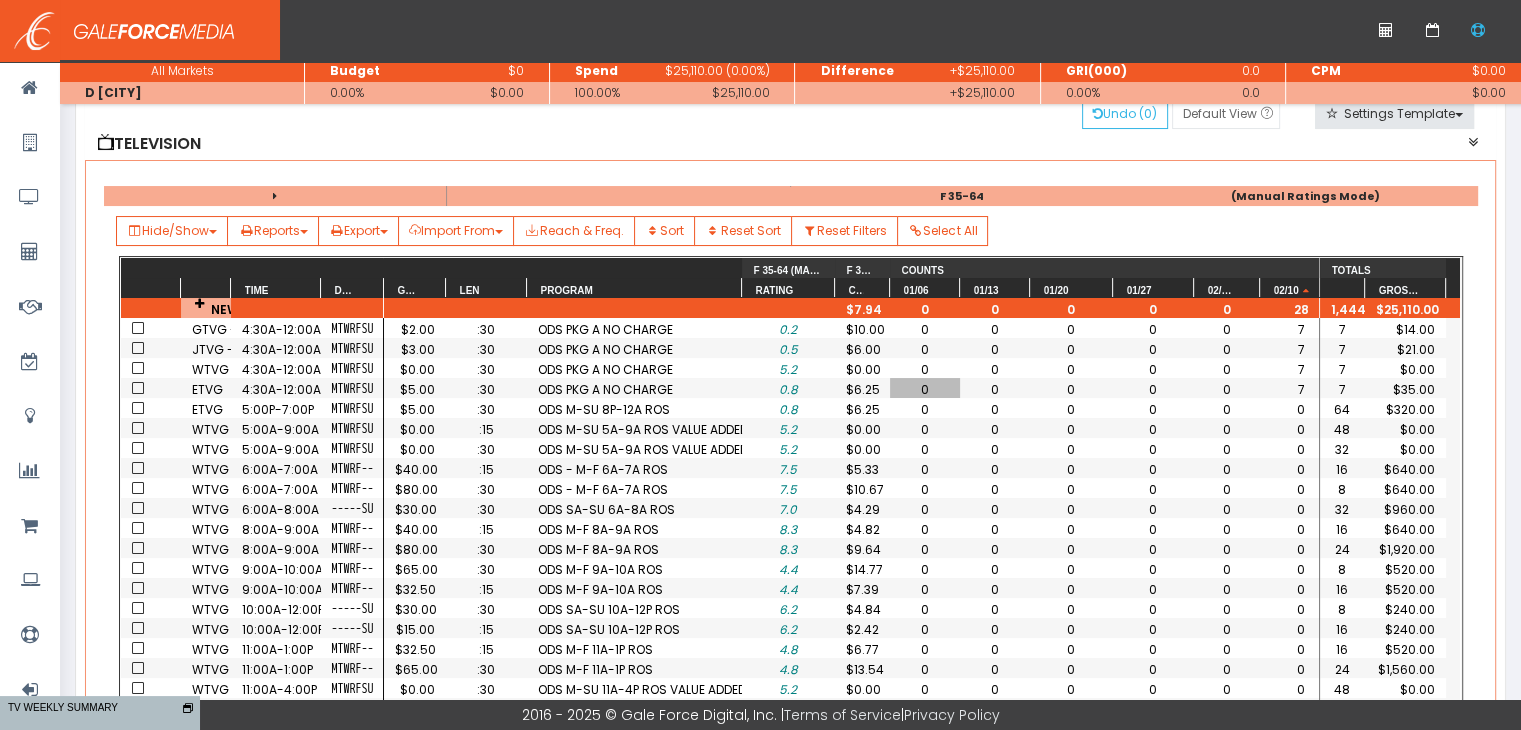 click on "0" at bounding box center (925, 389) 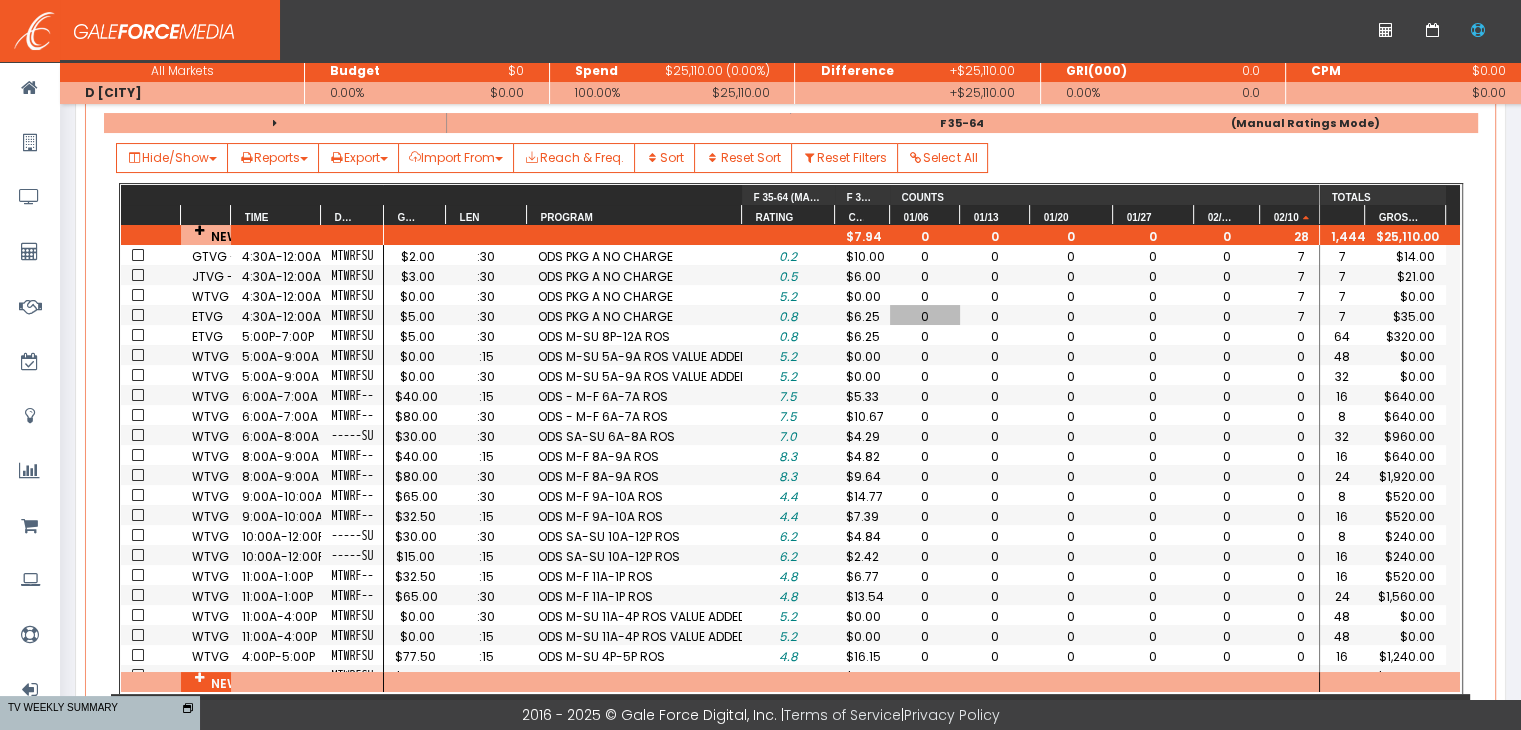 scroll, scrollTop: 300, scrollLeft: 0, axis: vertical 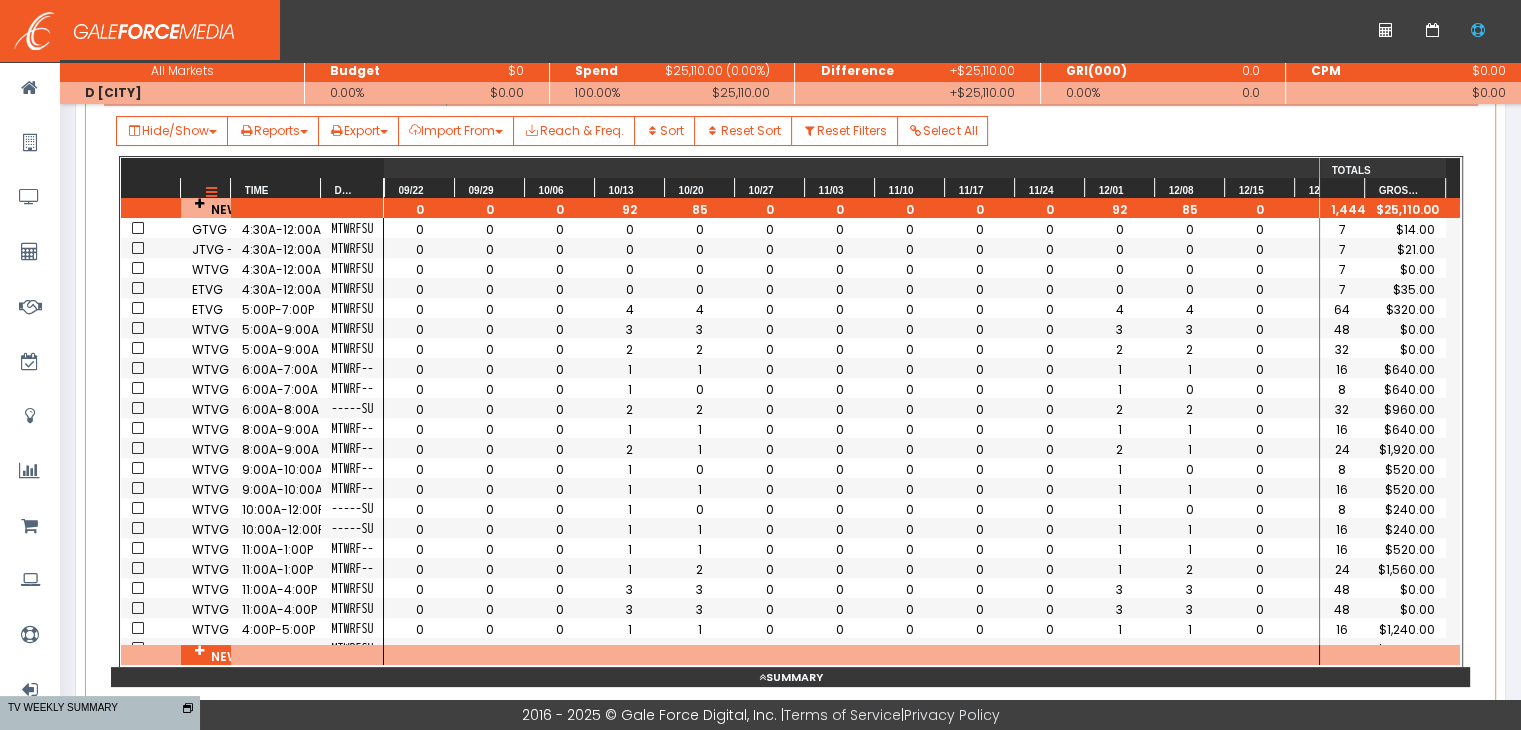 click at bounding box center (211, 193) 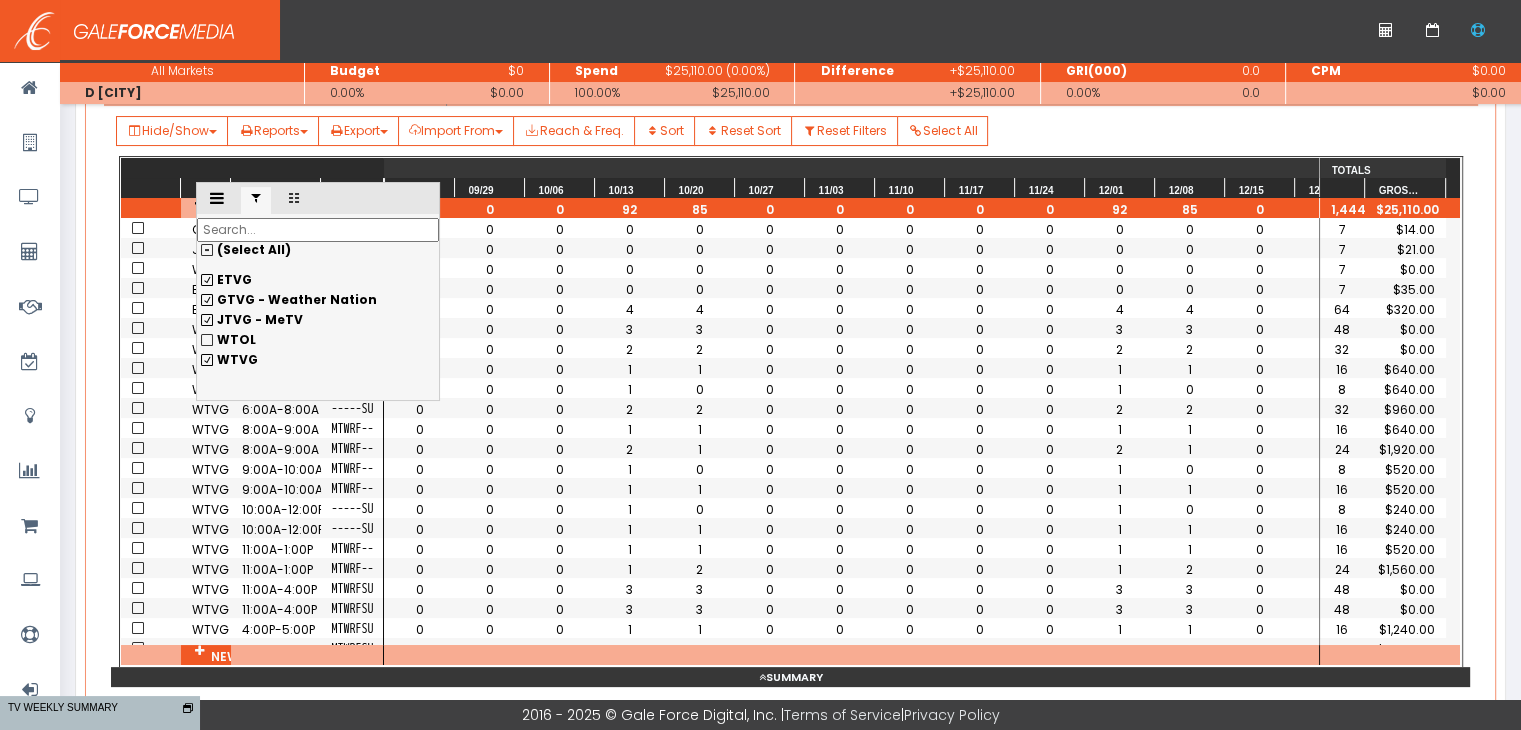 click on "(Select All)" at bounding box center [318, 250] 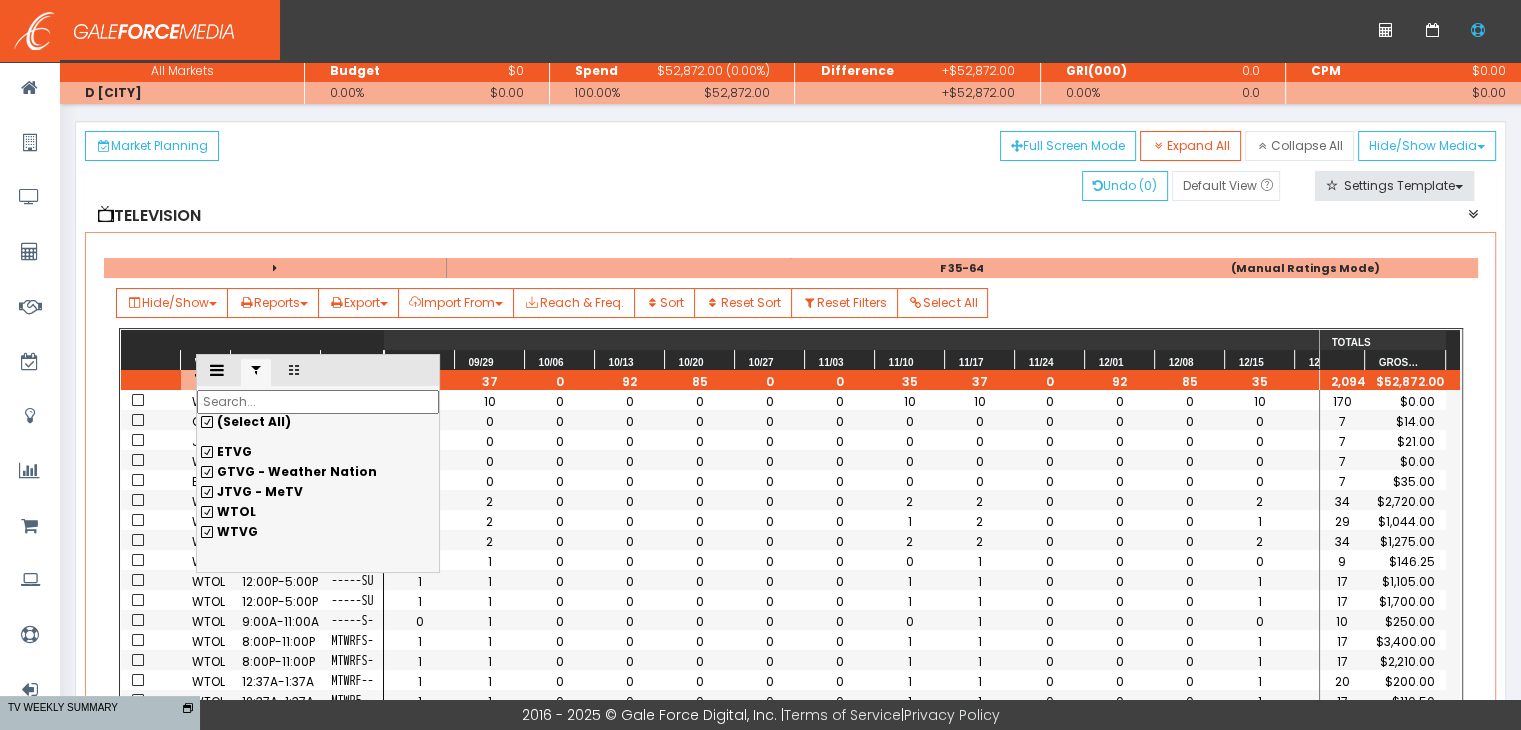 scroll, scrollTop: 0, scrollLeft: 0, axis: both 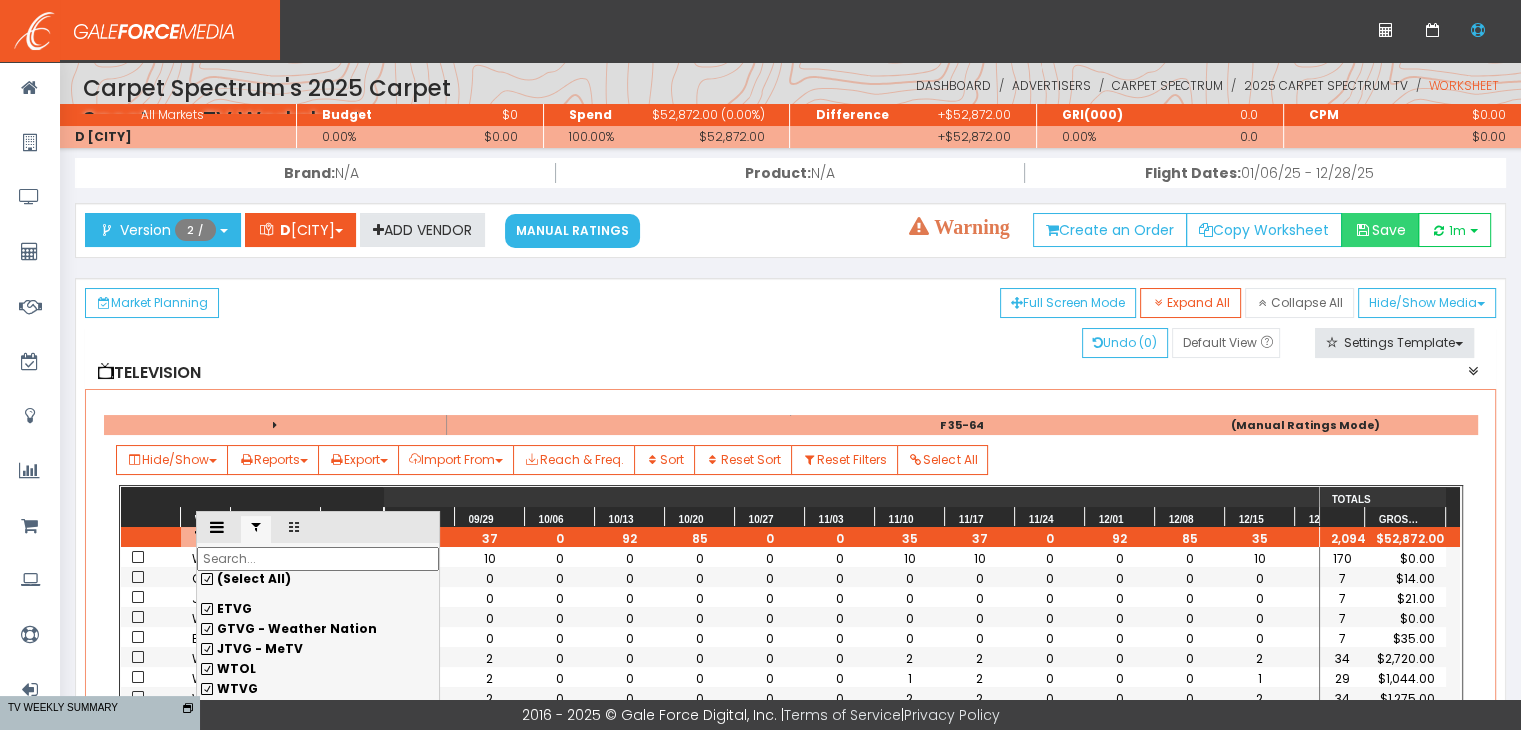 click on "Save" at bounding box center [1380, 230] 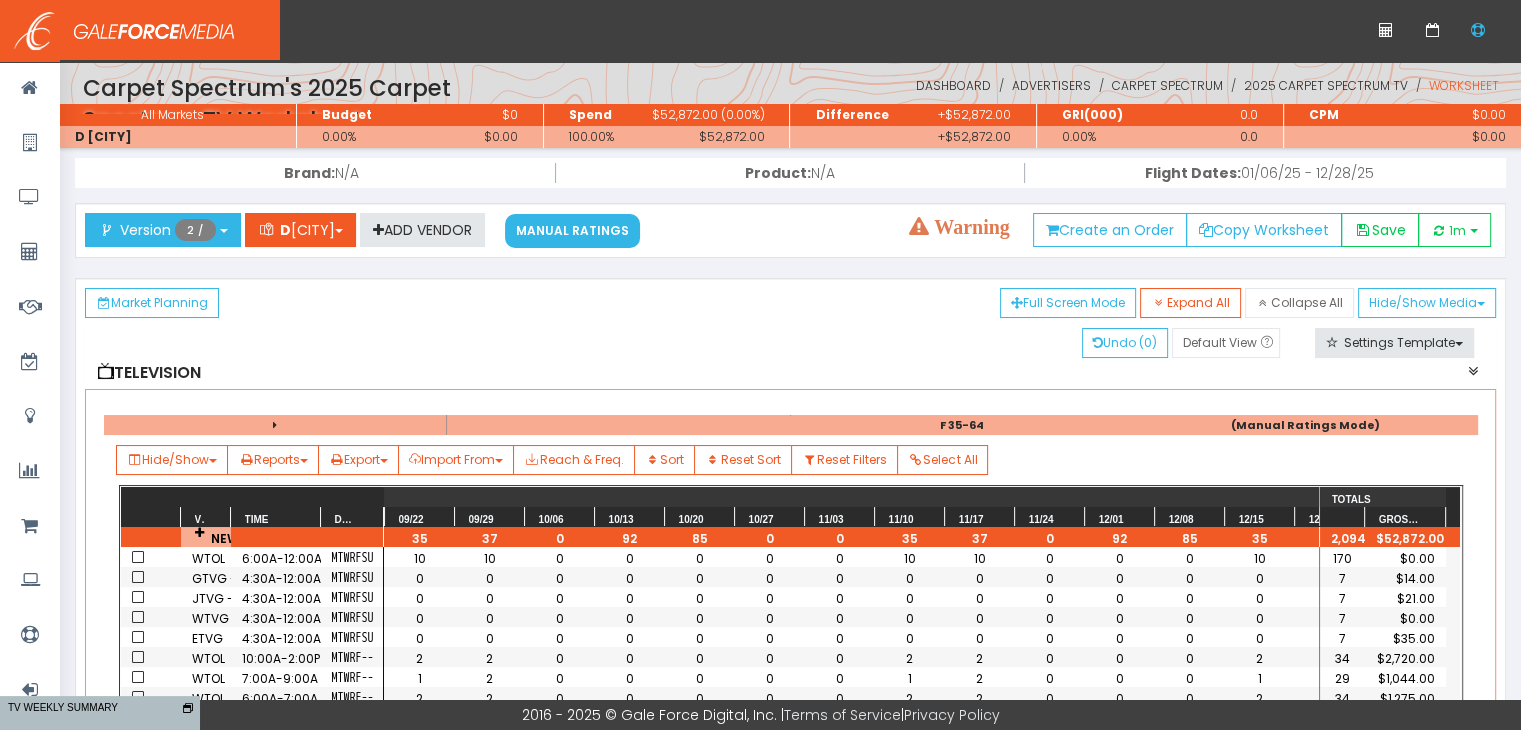 click on "Warning" at bounding box center [961, 141] 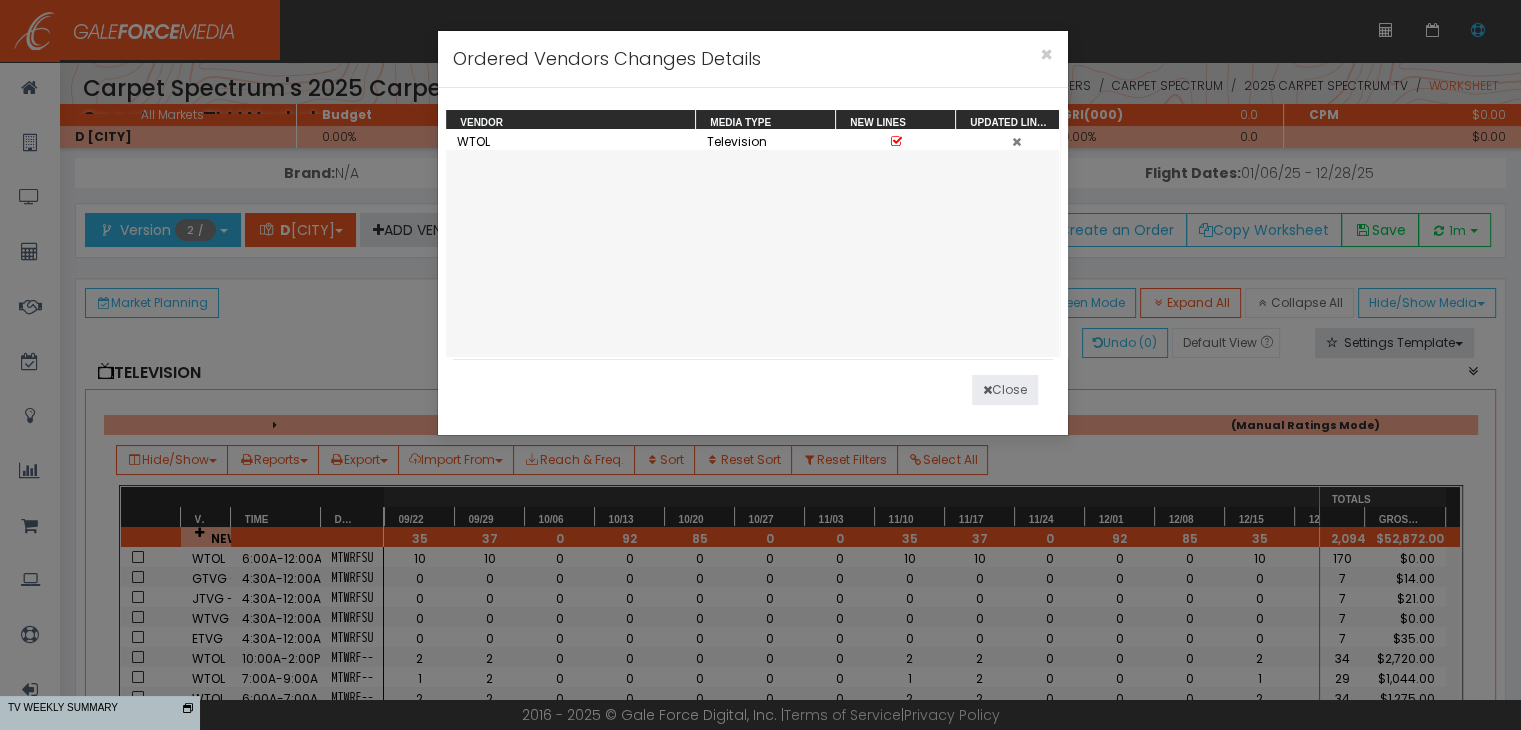click on "Close" at bounding box center (1005, 390) 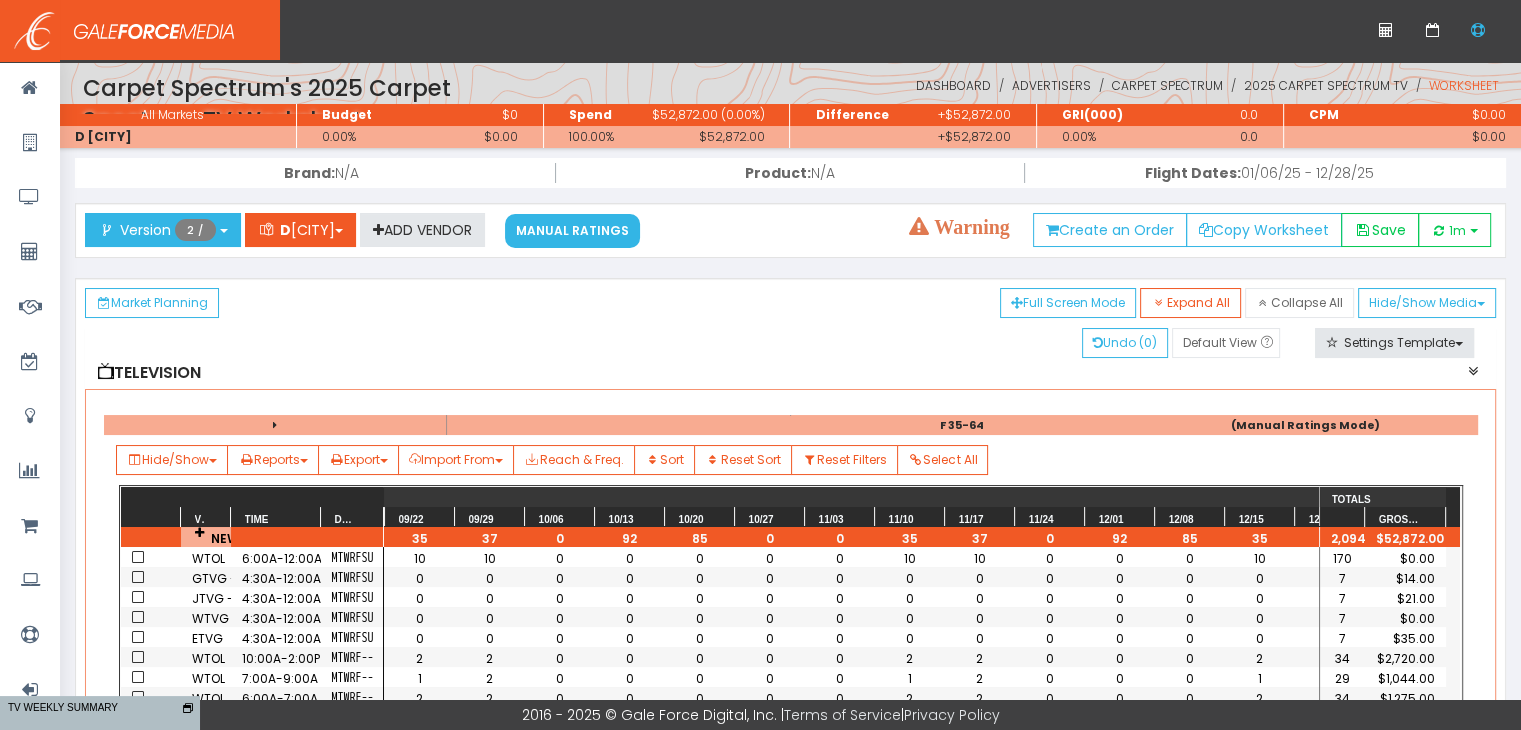 click on "Warning" at bounding box center [961, 141] 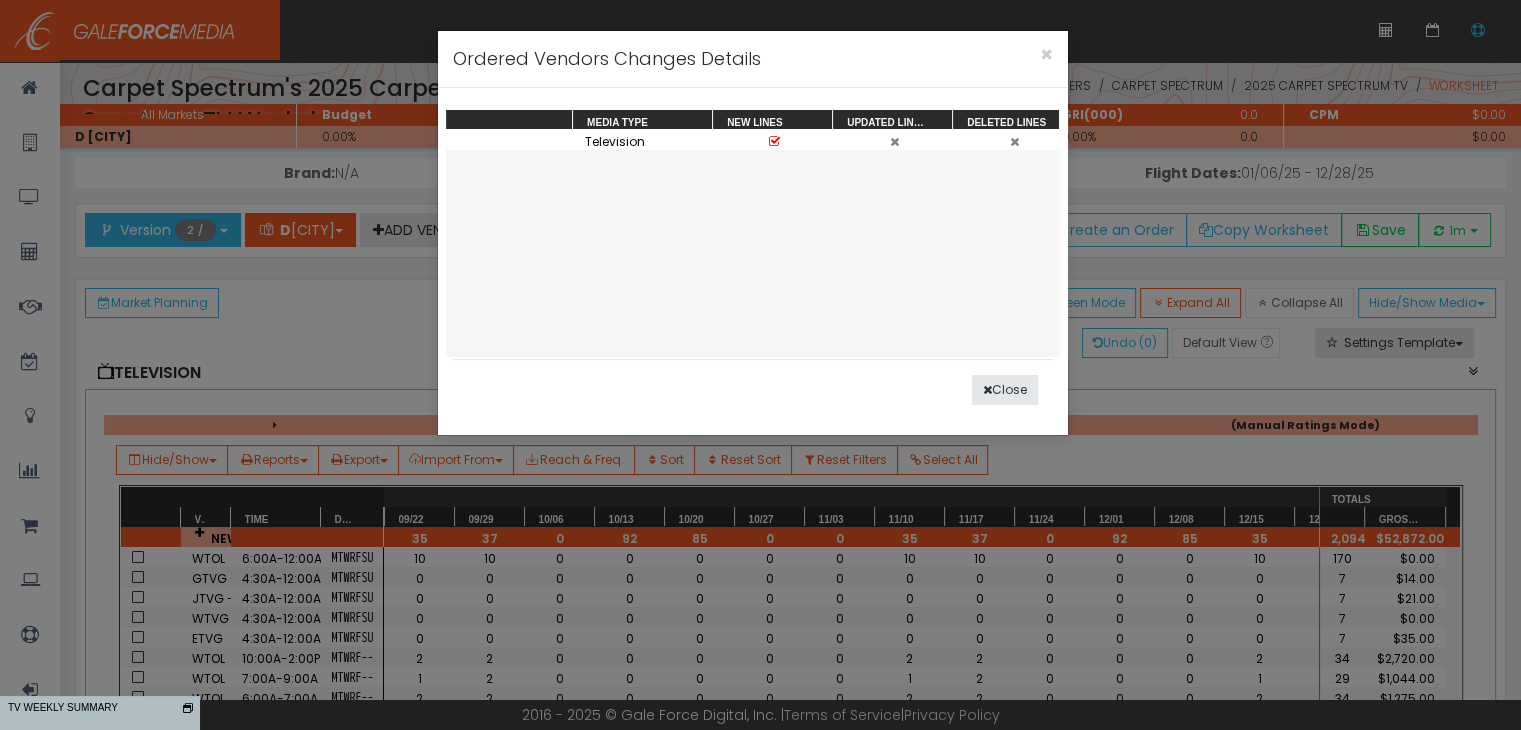 scroll, scrollTop: 0, scrollLeft: 136, axis: horizontal 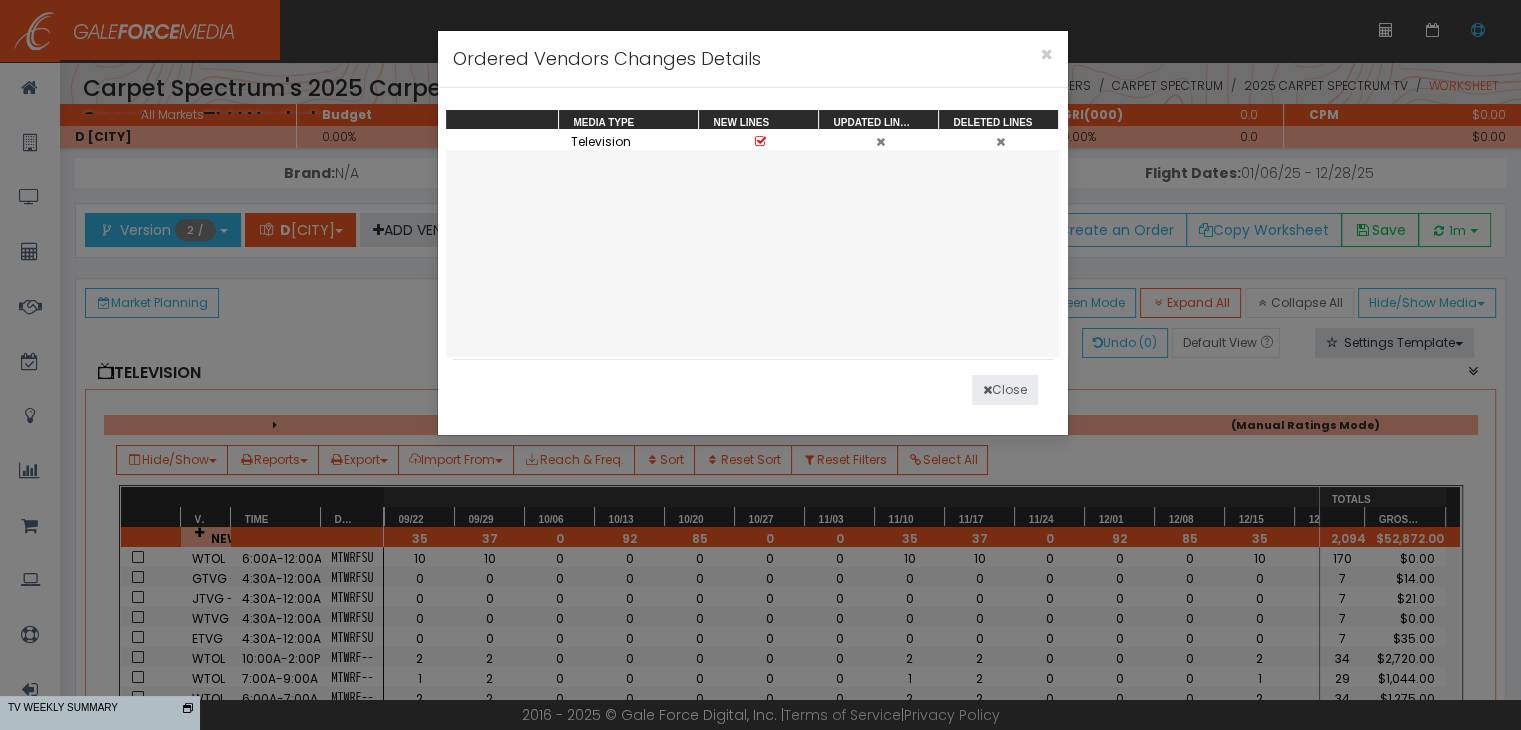 click on "Close" at bounding box center [1005, 390] 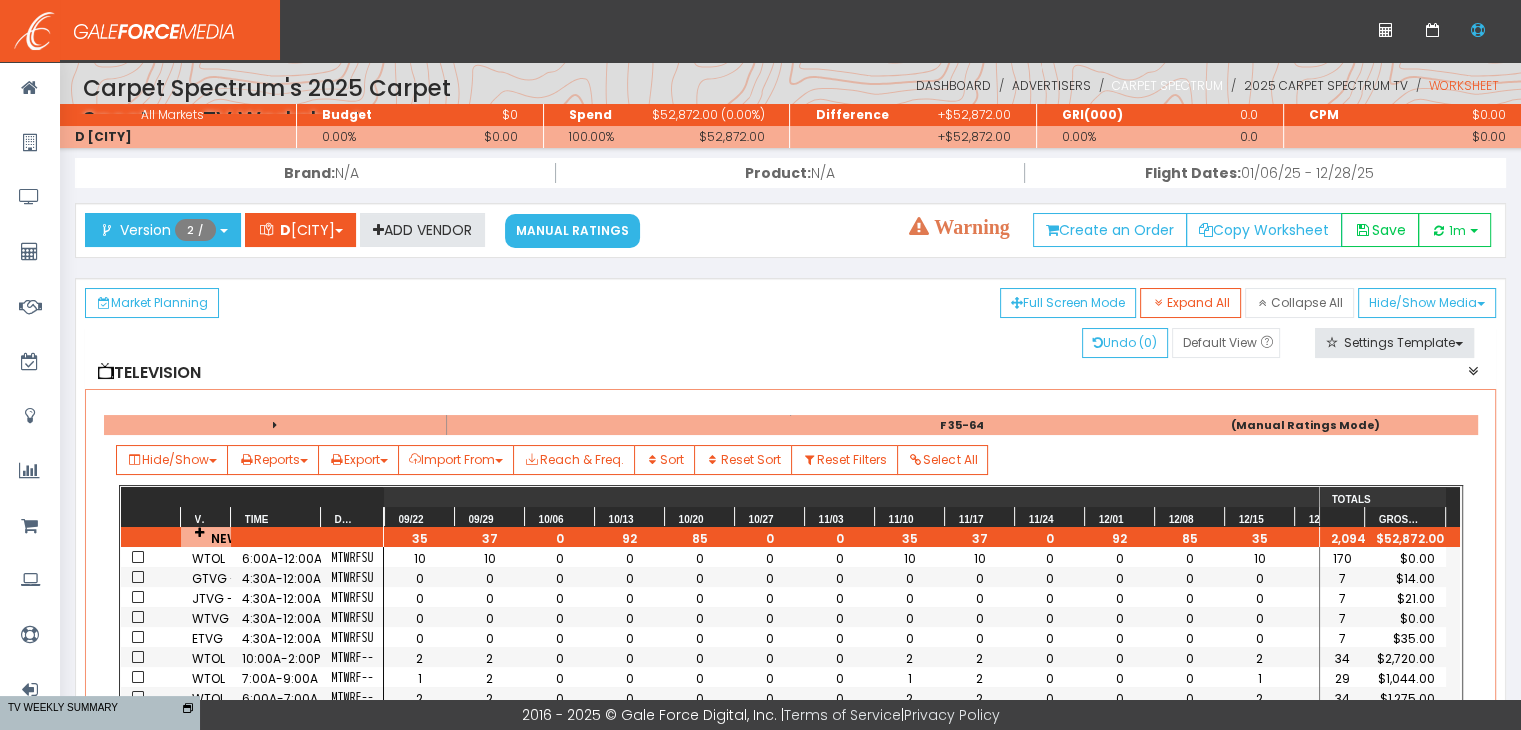 click on "Carpet Spectrum" at bounding box center [1167, 85] 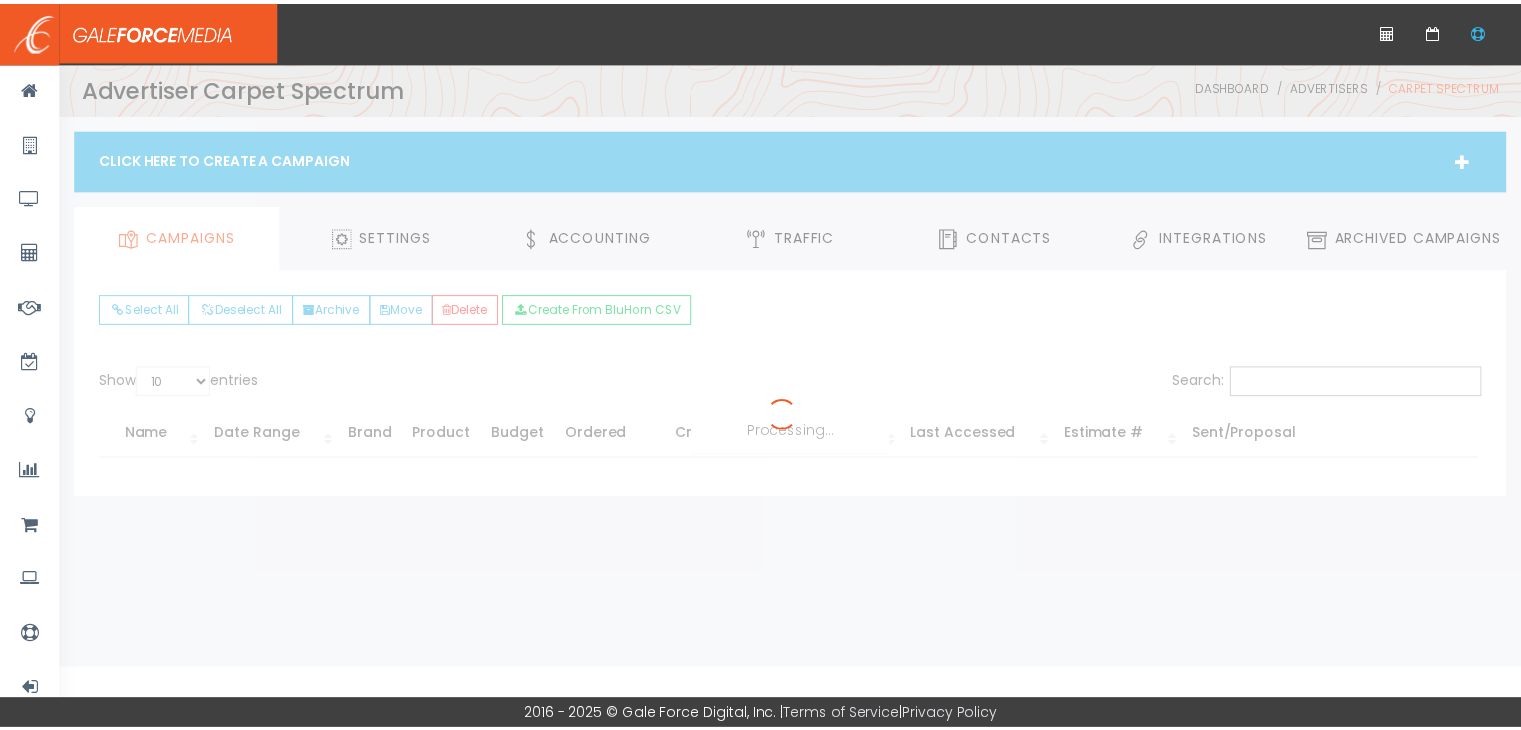 scroll, scrollTop: 0, scrollLeft: 0, axis: both 